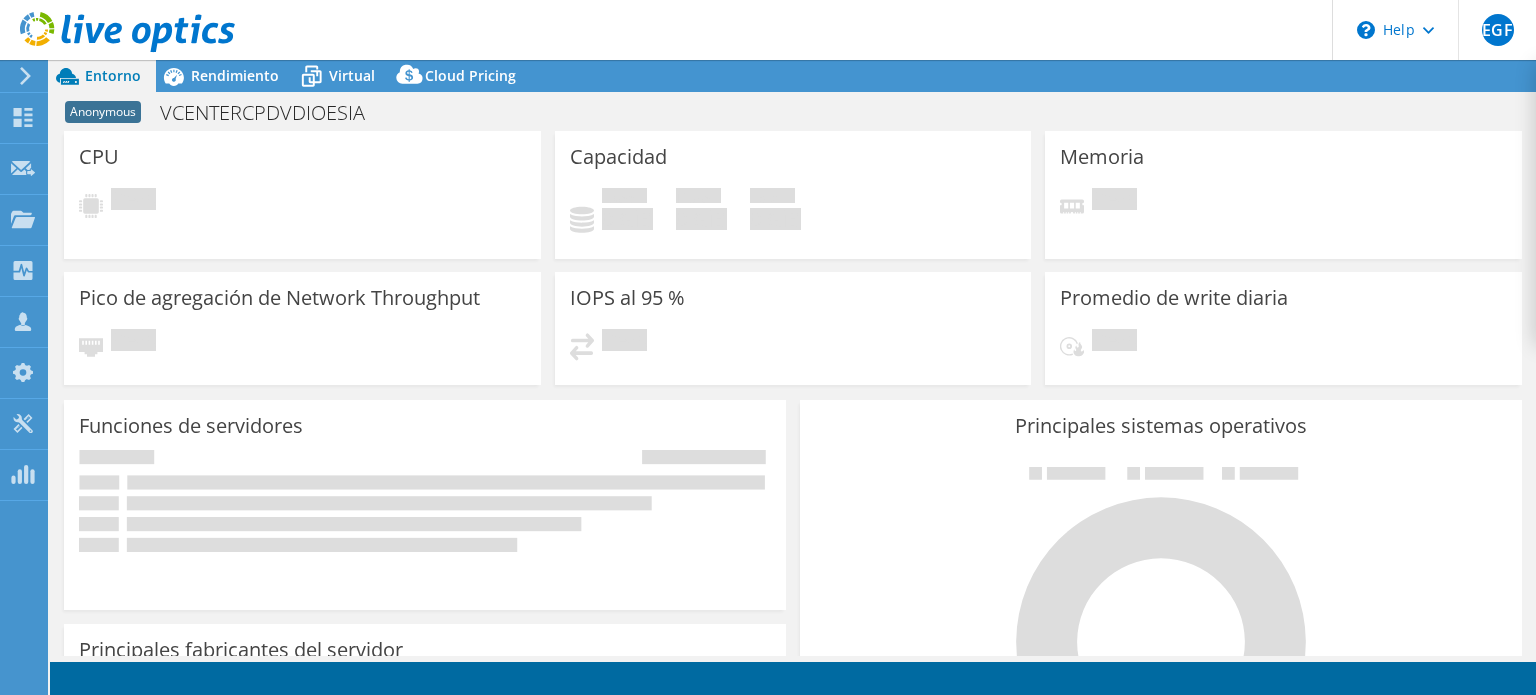 scroll, scrollTop: 0, scrollLeft: 0, axis: both 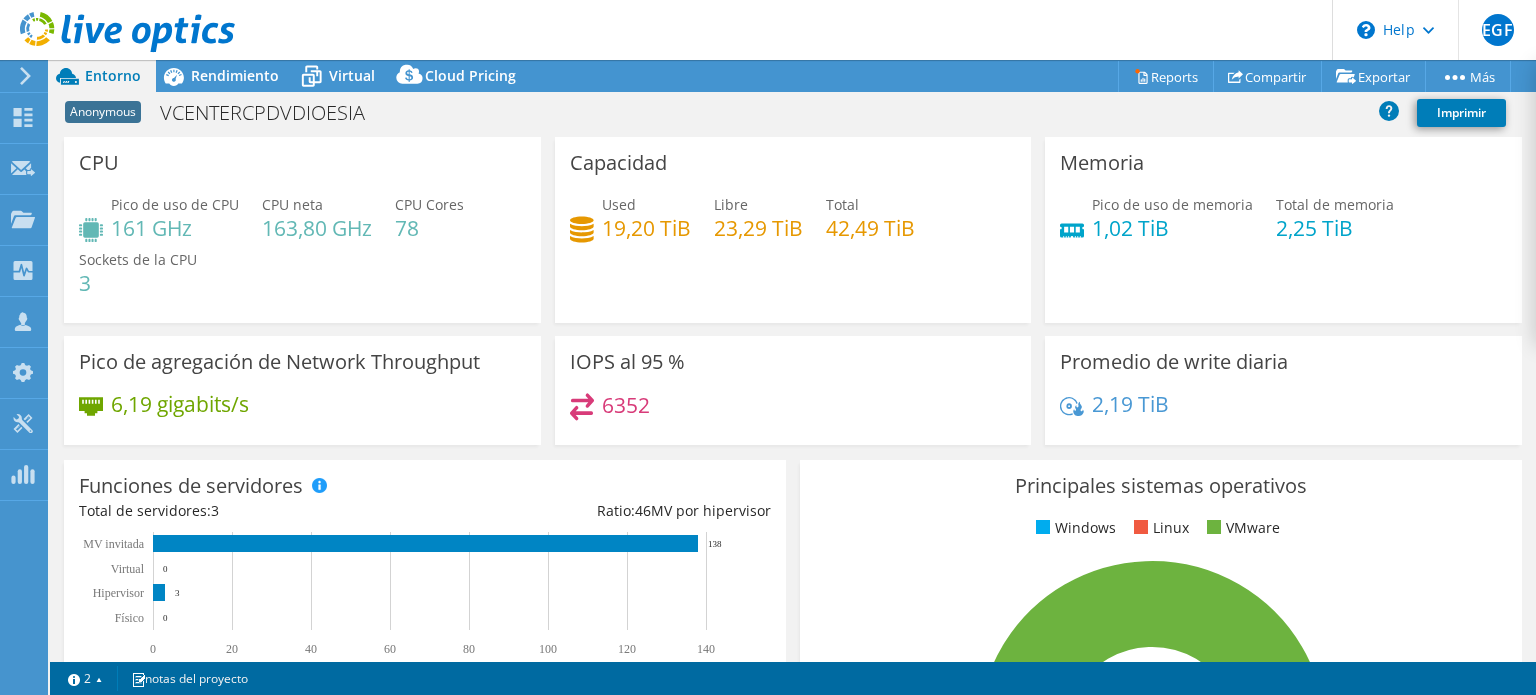 click at bounding box center (127, 32) 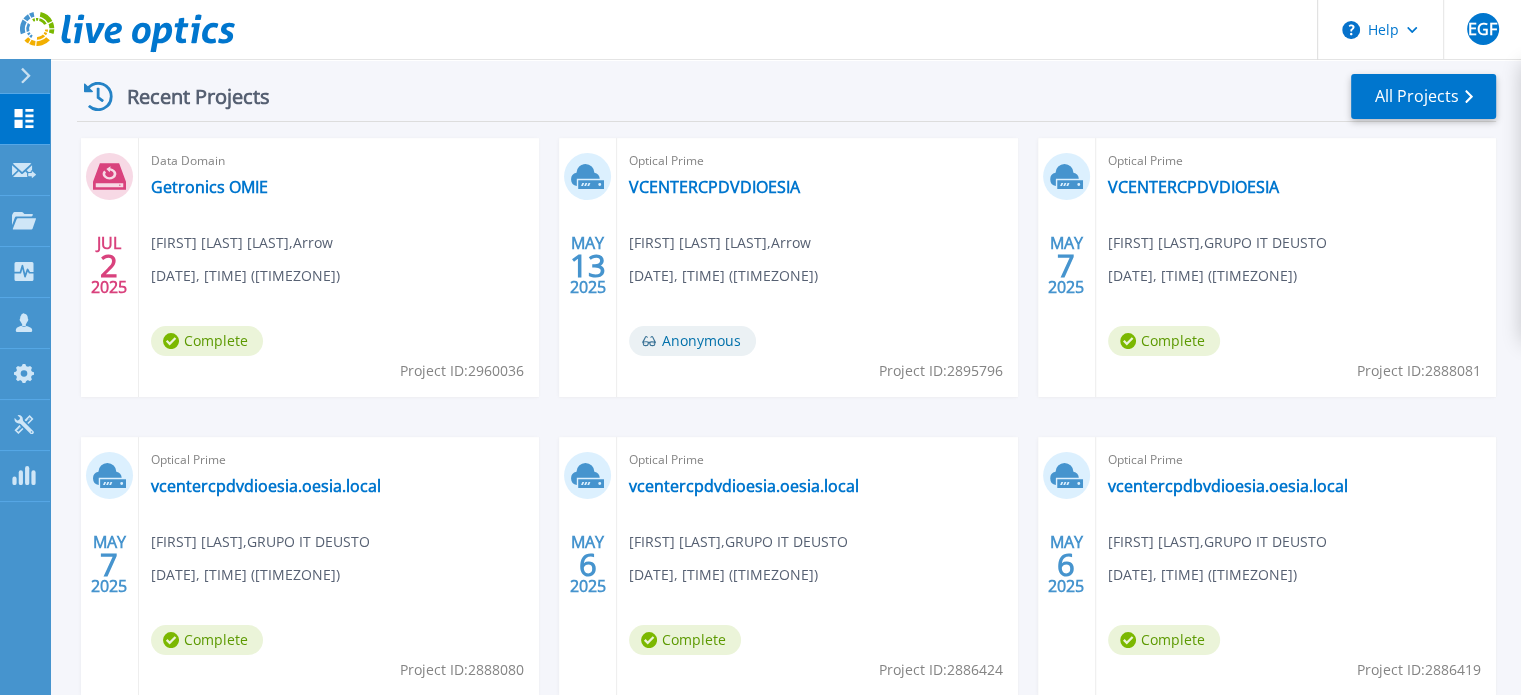 scroll, scrollTop: 298, scrollLeft: 0, axis: vertical 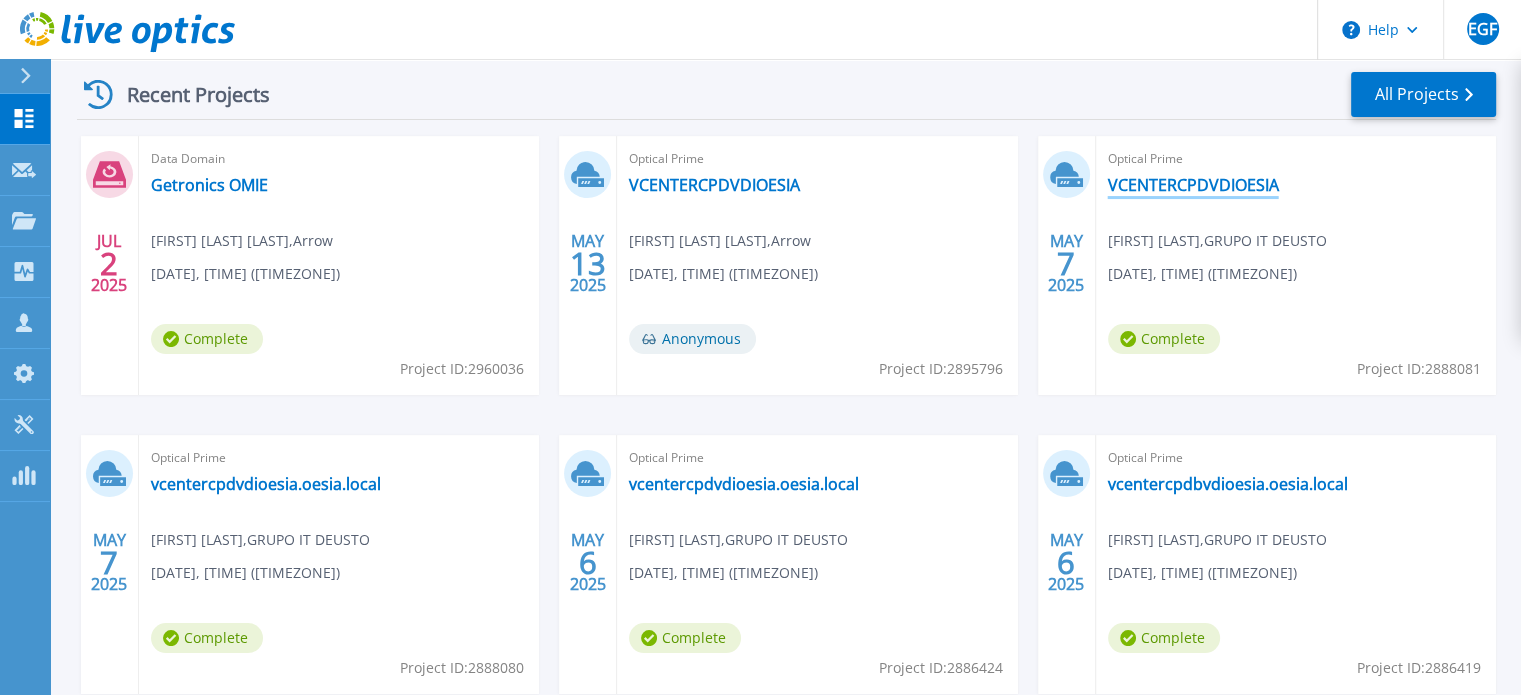 click on "VCENTERCPDVDIOESIA" at bounding box center (1193, 185) 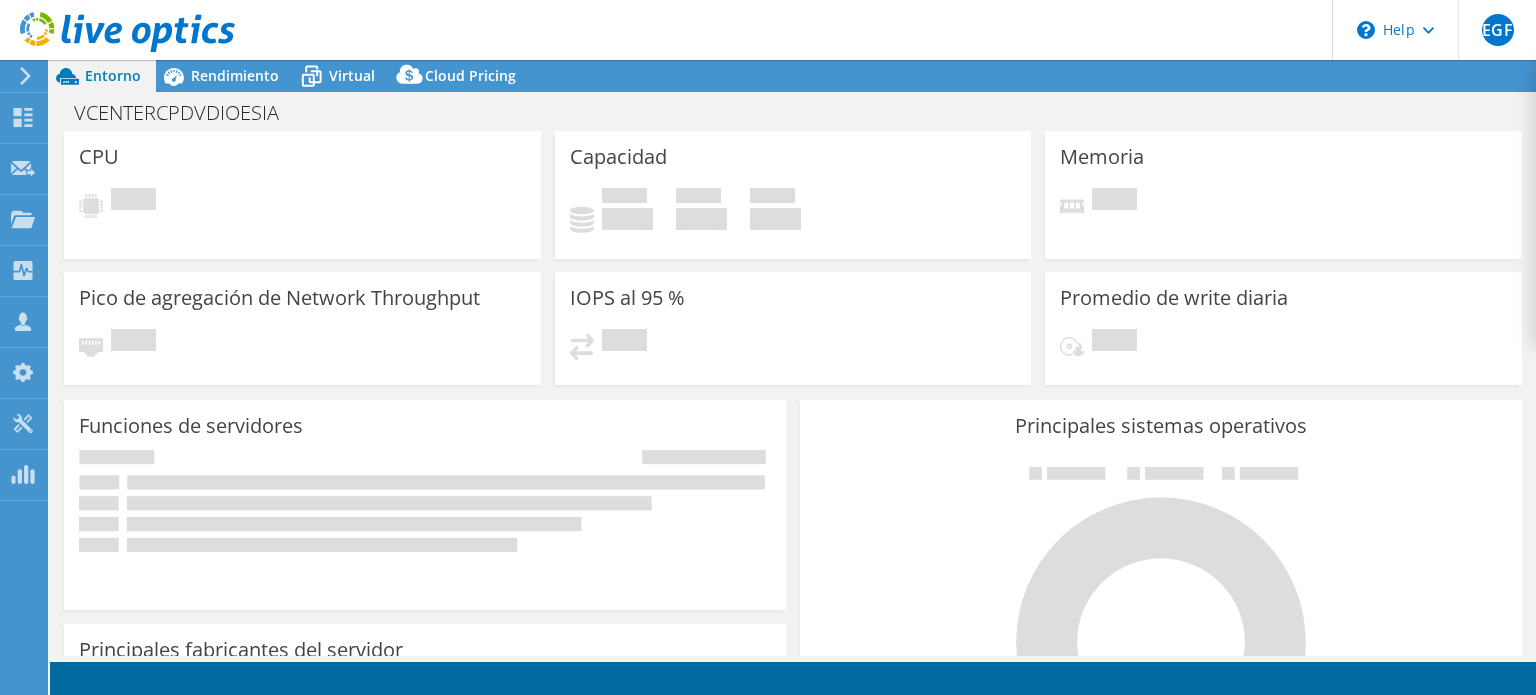 scroll, scrollTop: 0, scrollLeft: 0, axis: both 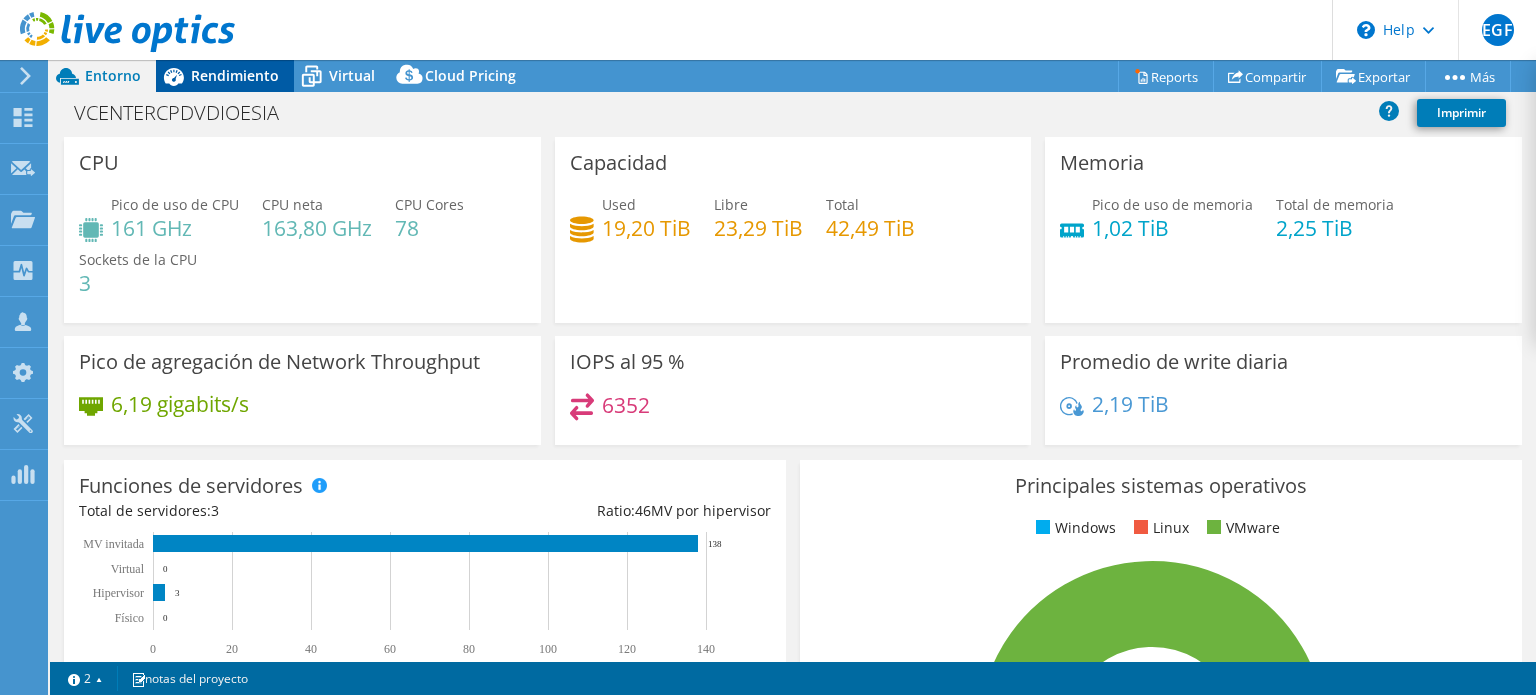 click on "Rendimiento" at bounding box center (225, 76) 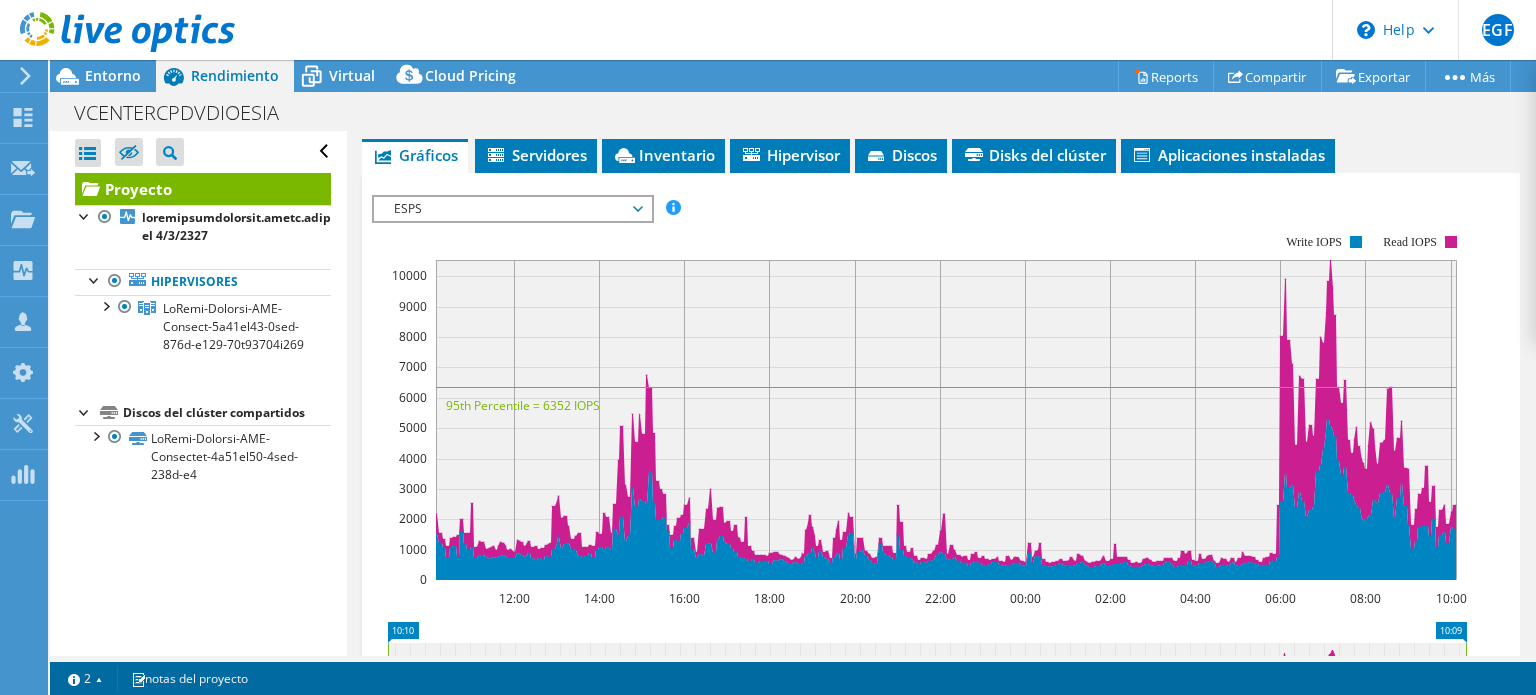 scroll, scrollTop: 390, scrollLeft: 0, axis: vertical 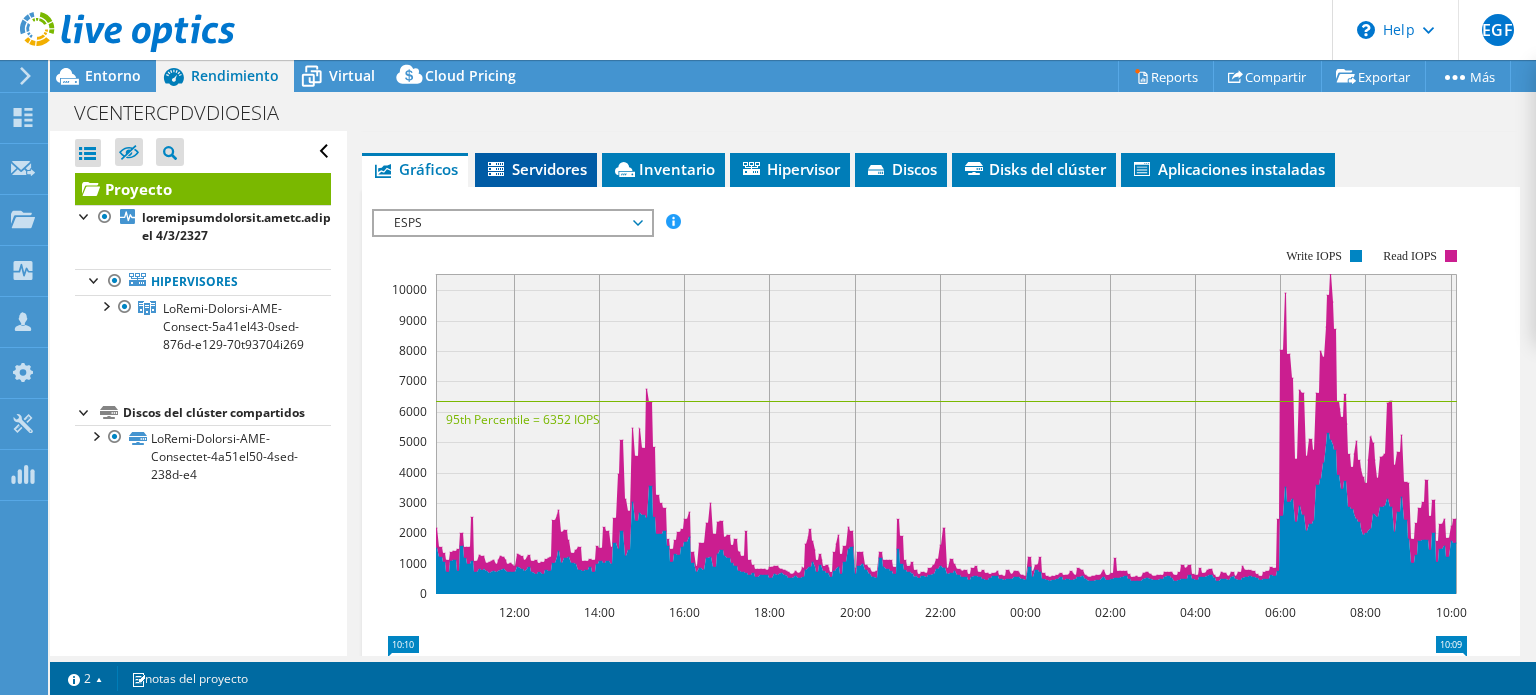 click on "Servidores" at bounding box center [536, 169] 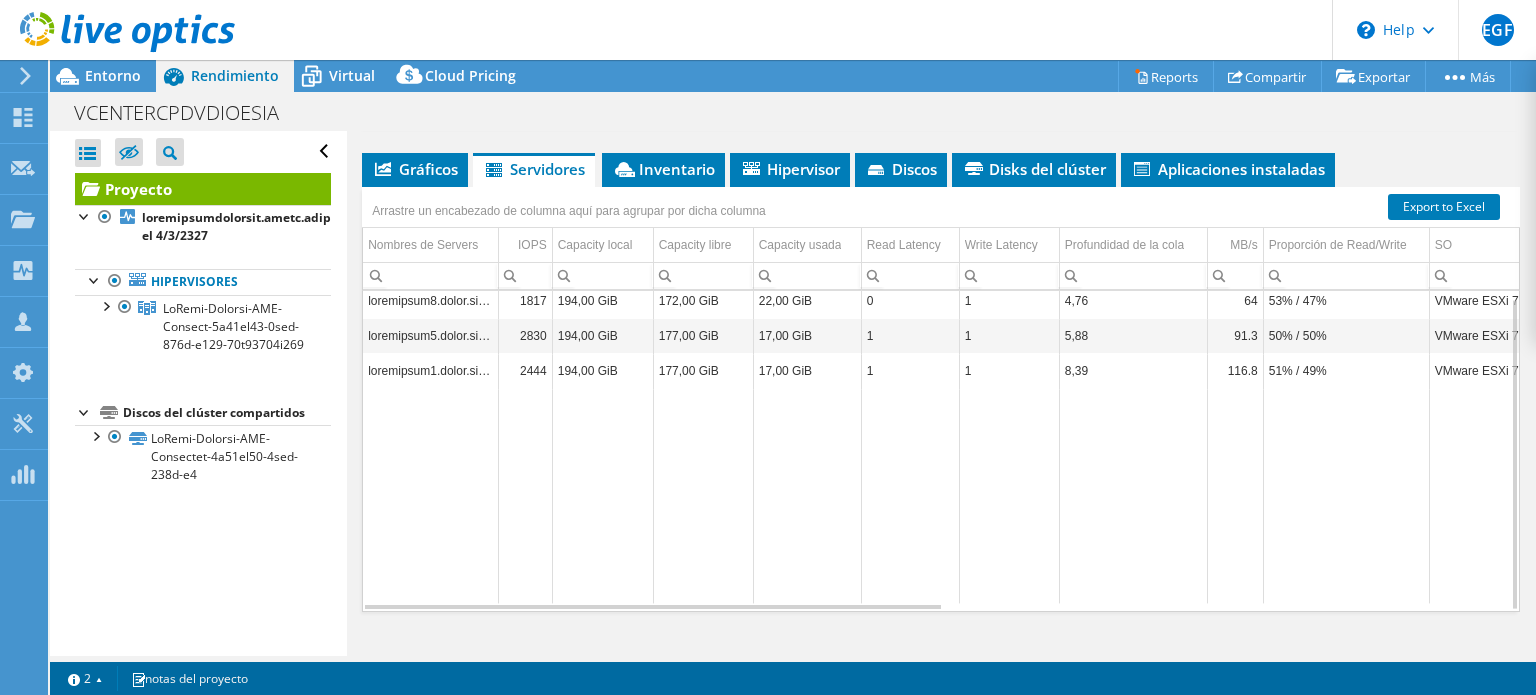 scroll, scrollTop: 0, scrollLeft: 0, axis: both 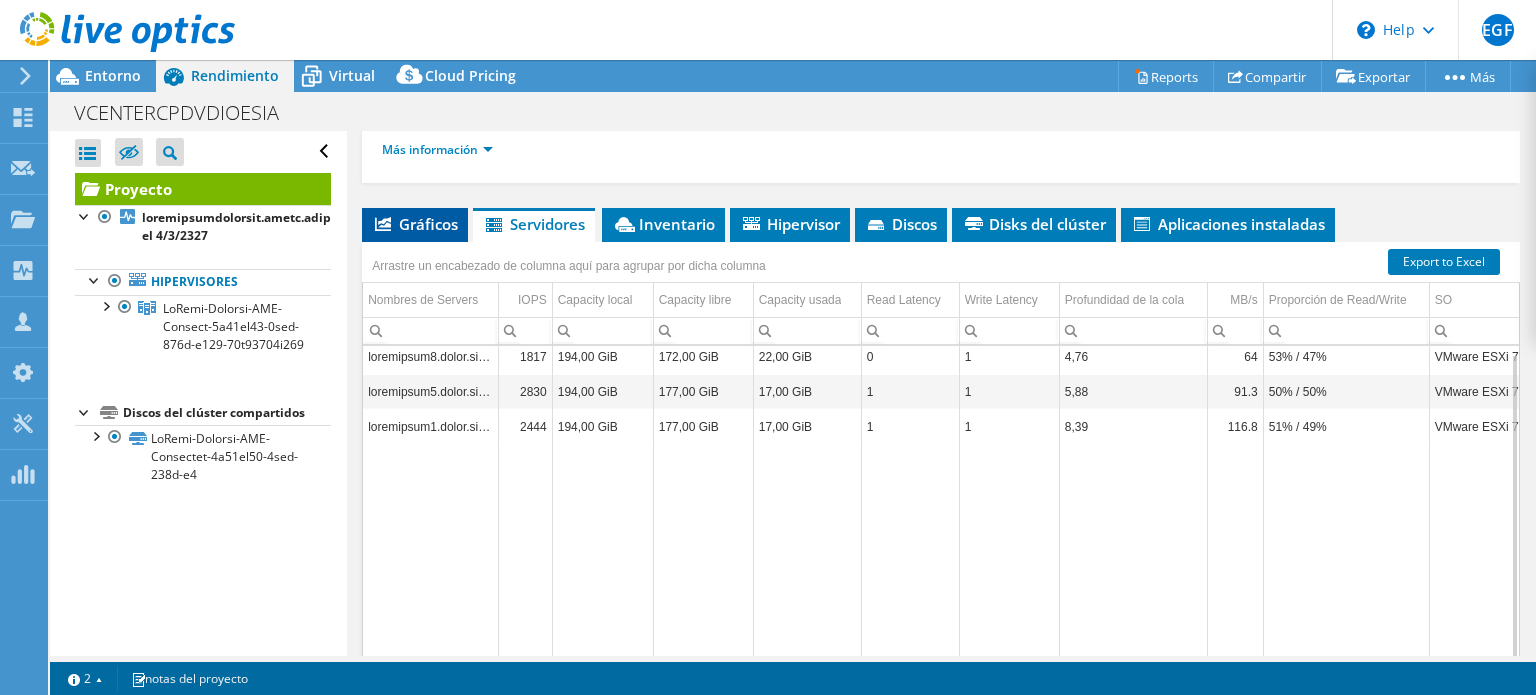click on "Gráficos" at bounding box center (415, 224) 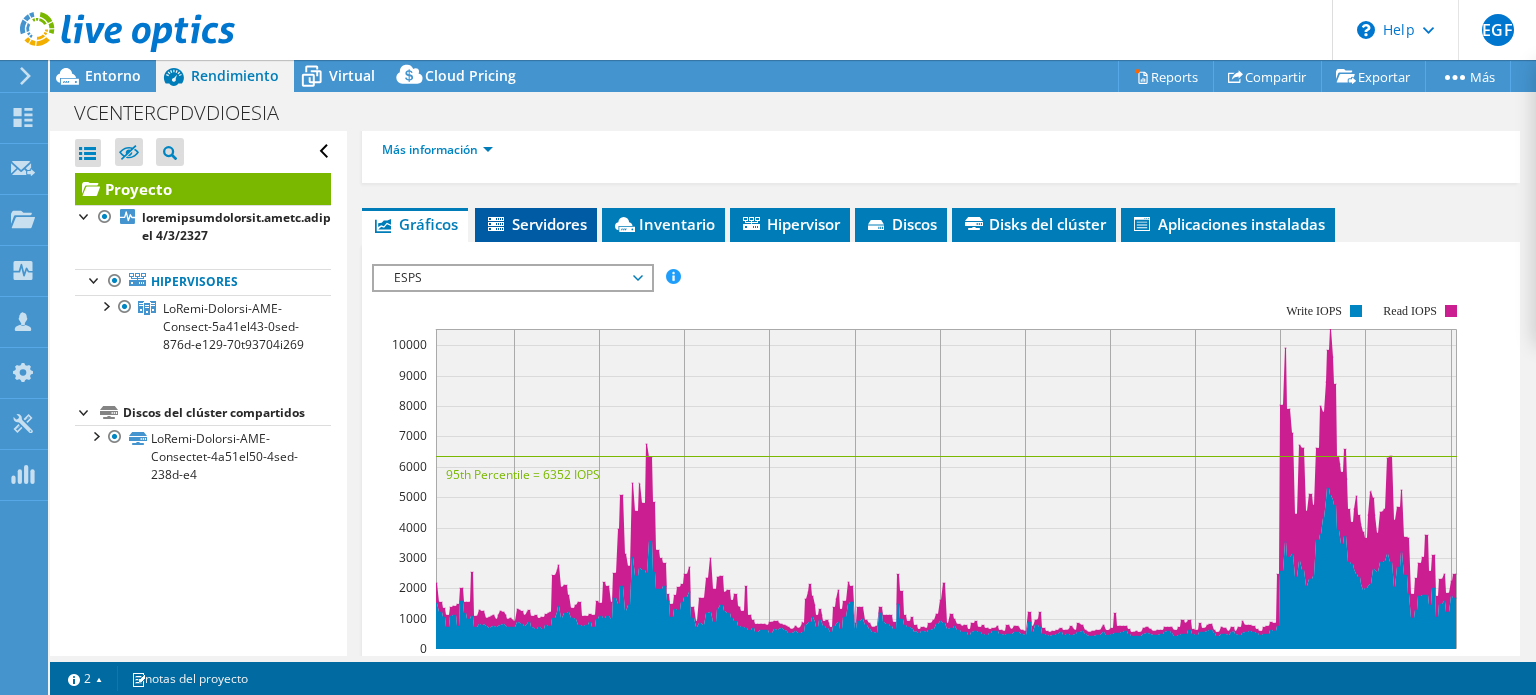 click at bounding box center [498, 225] 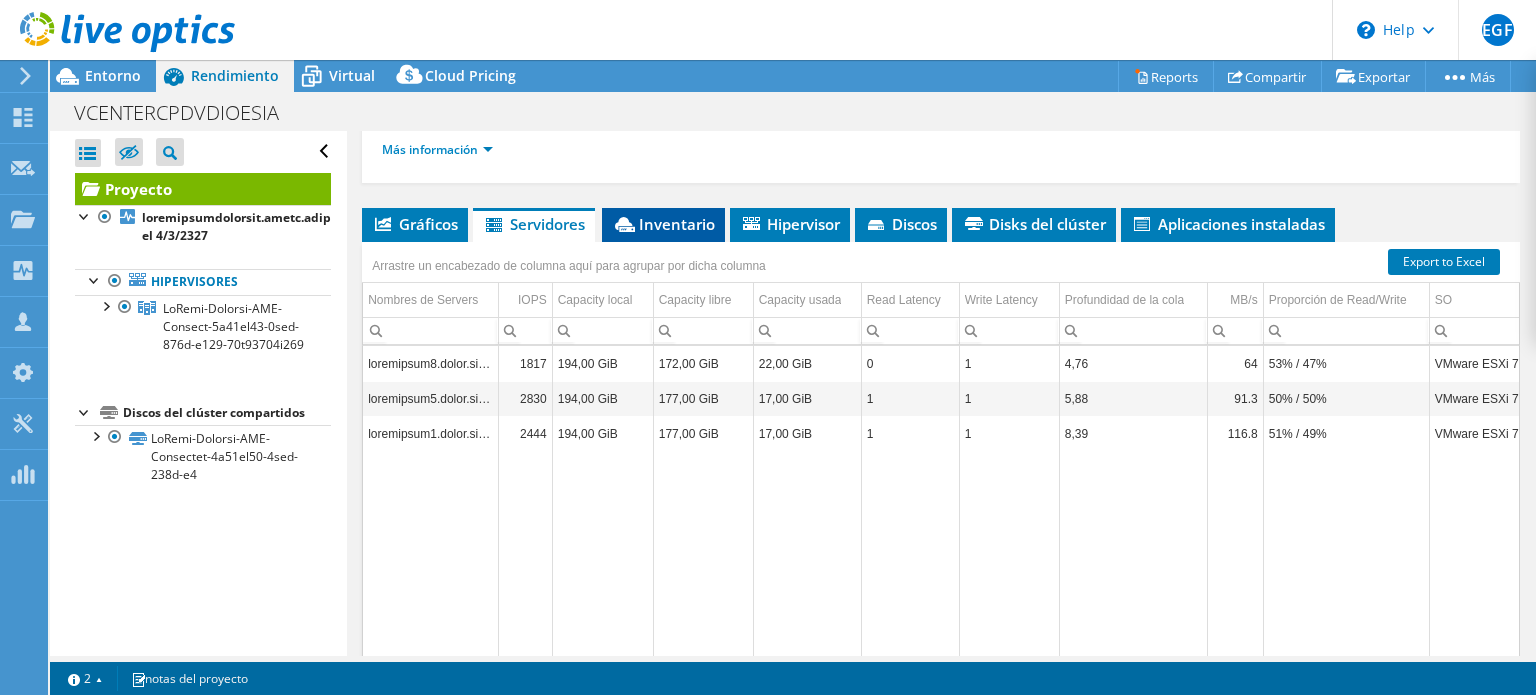 click at bounding box center (496, 226) 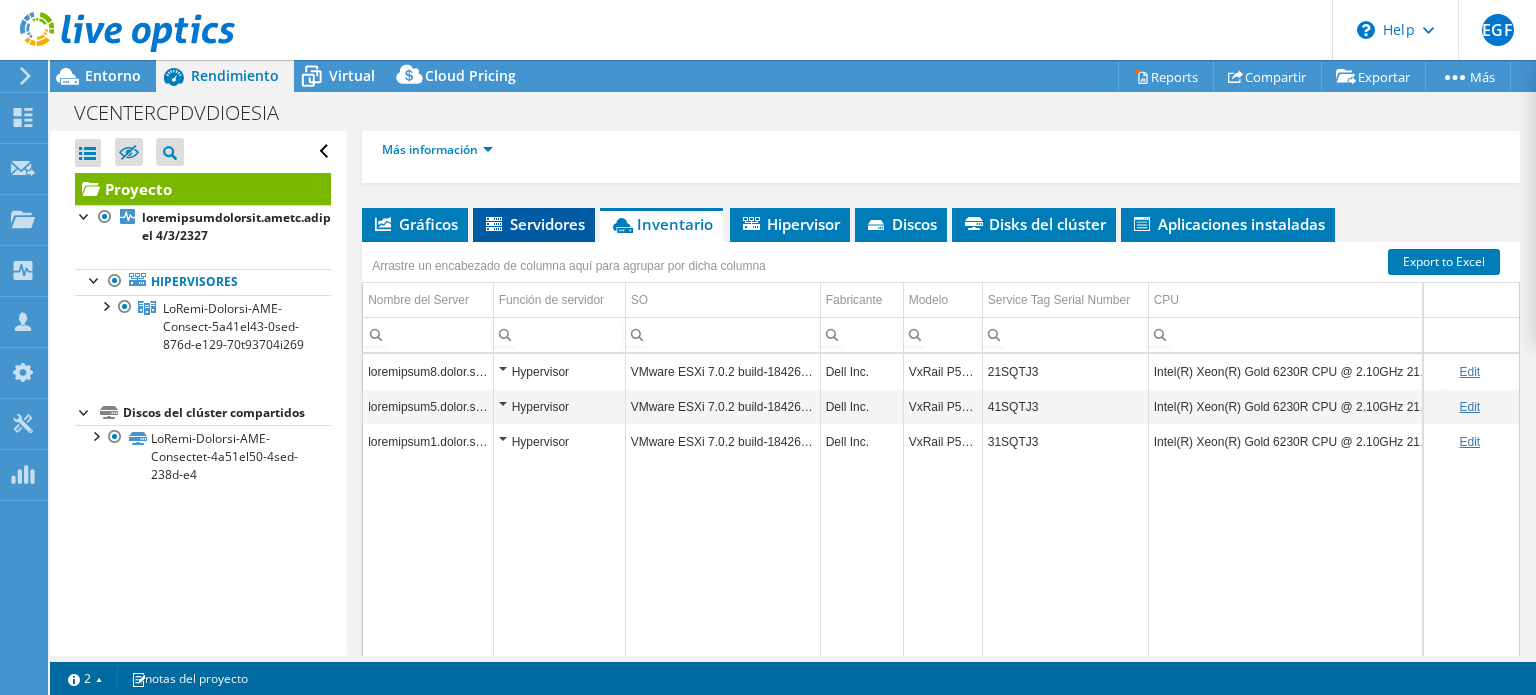 click on "Servidores" at bounding box center (534, 224) 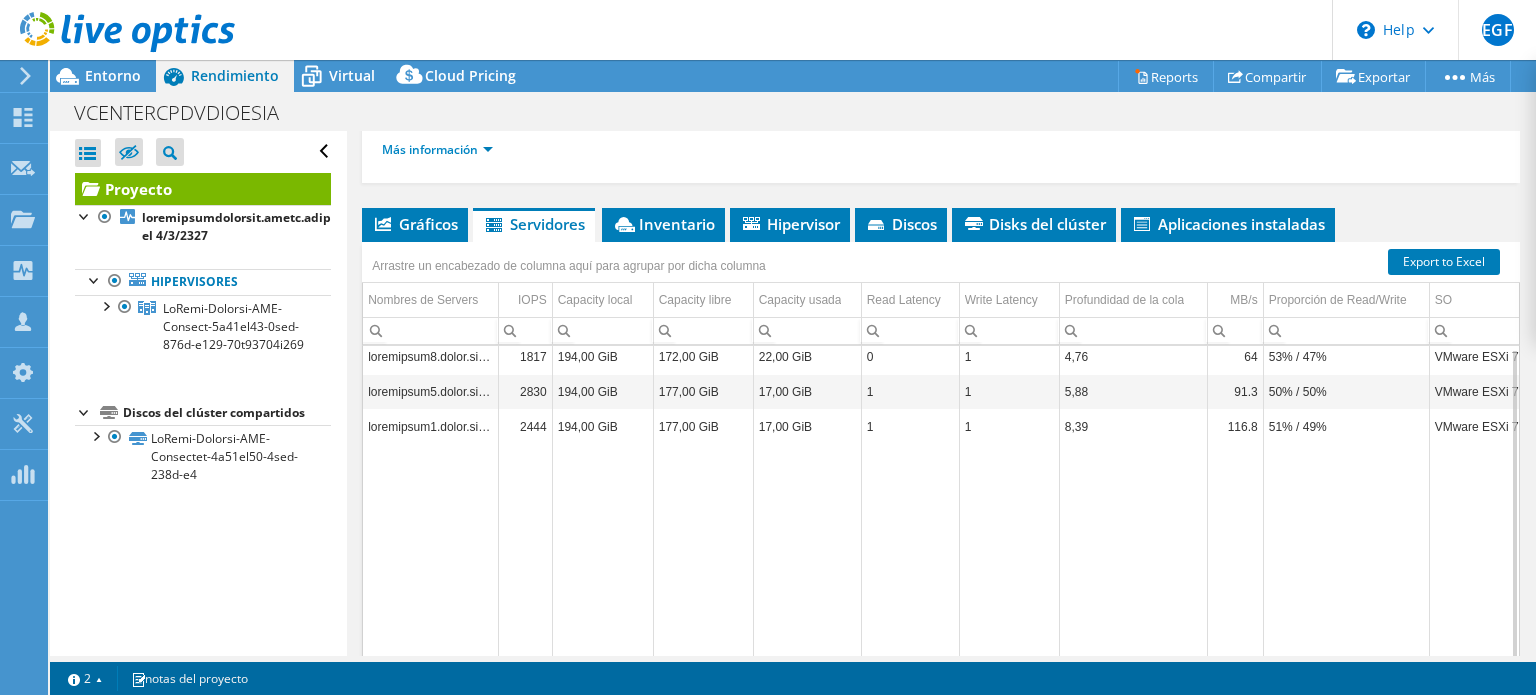 scroll, scrollTop: 0, scrollLeft: 0, axis: both 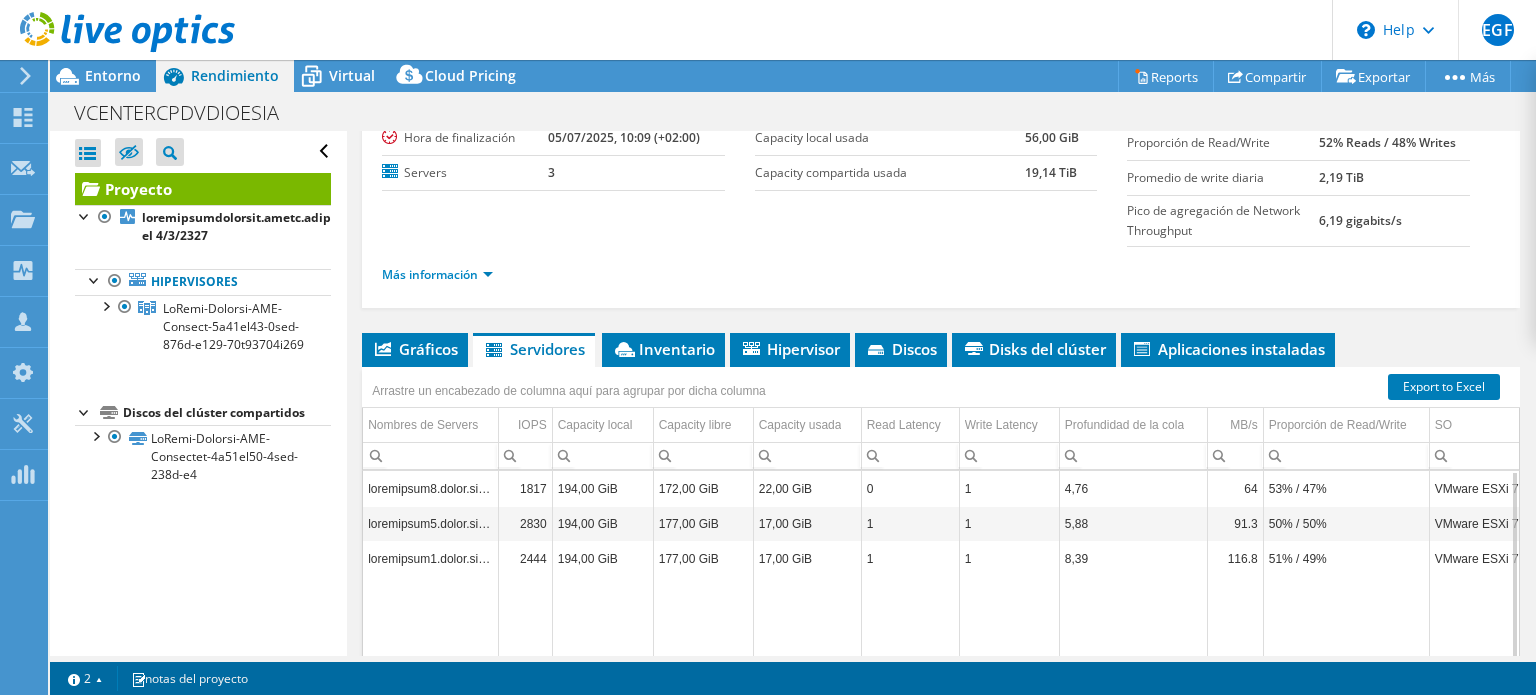 click on "loremipsum8.dolor.sitam" at bounding box center (430, 488) 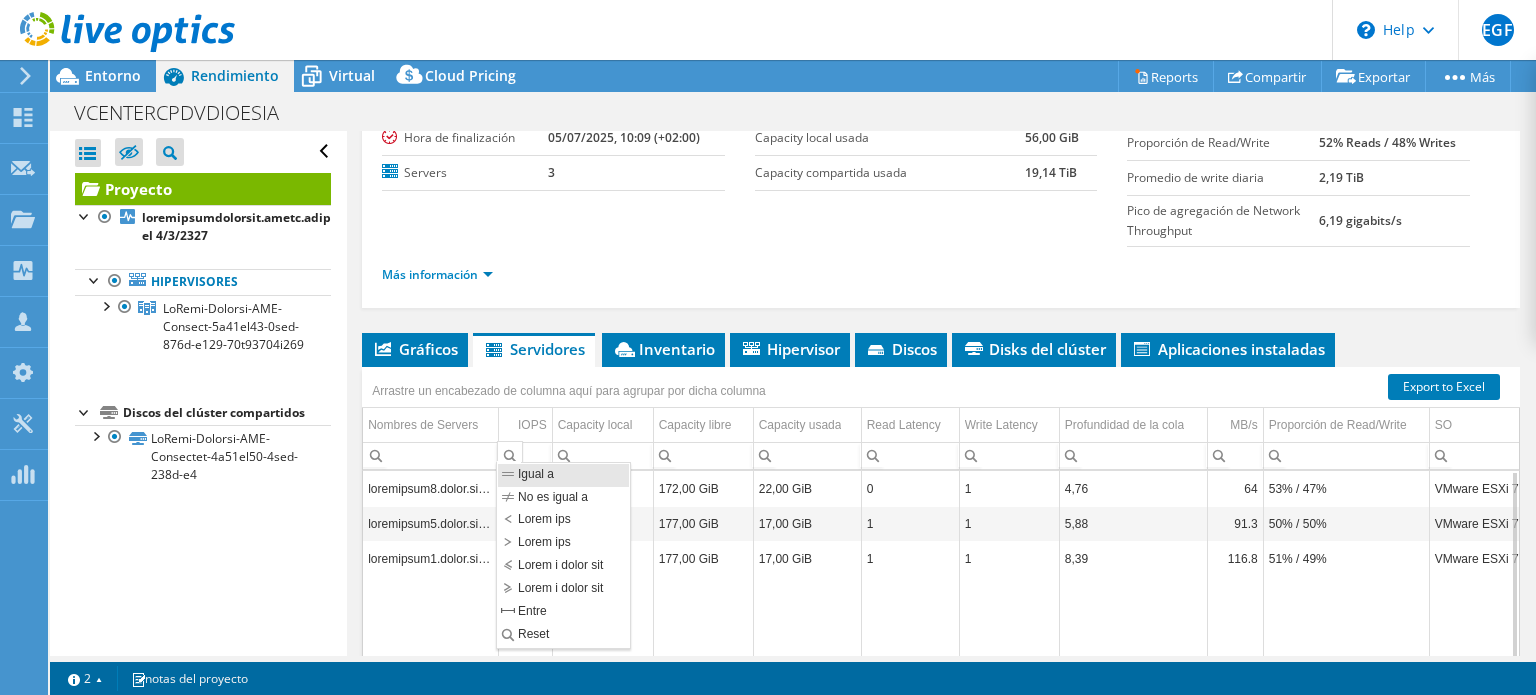 click at bounding box center (510, 453) 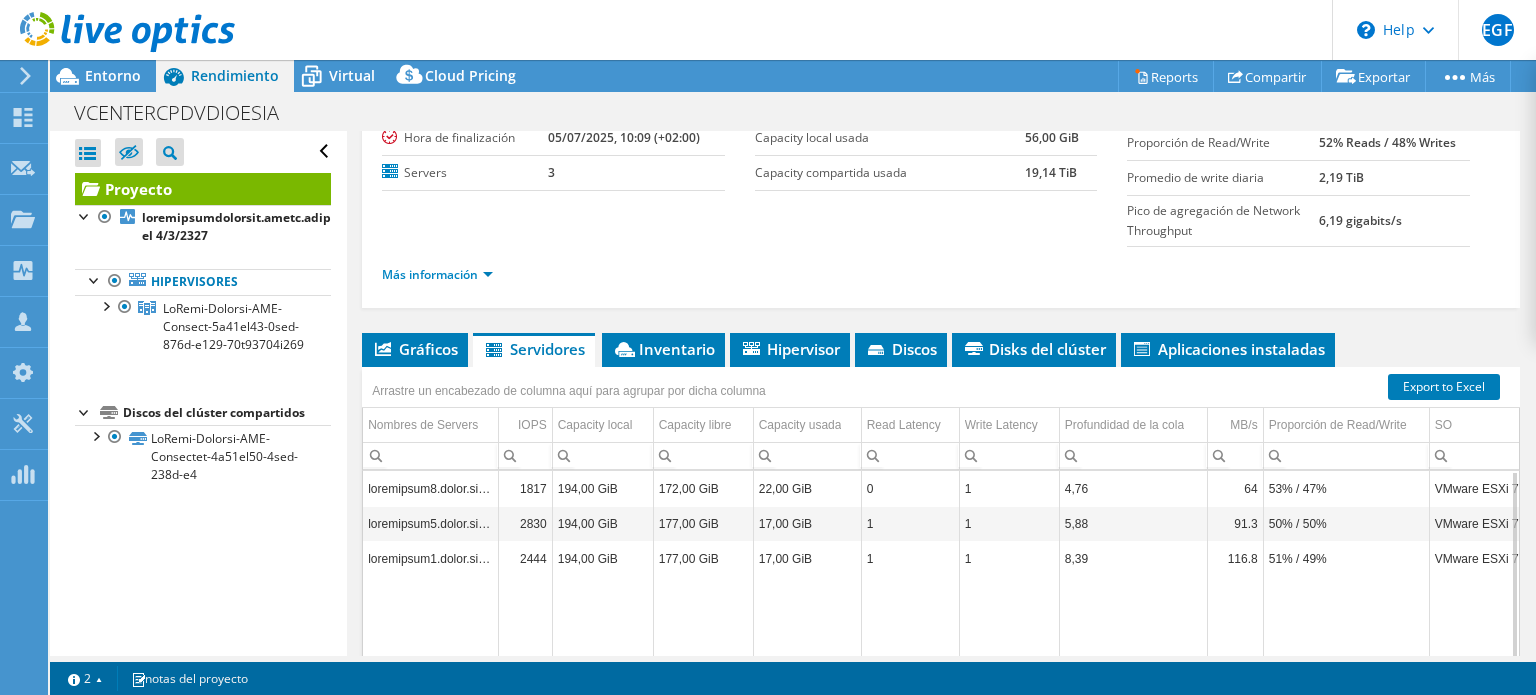 click on "Más información" at bounding box center [941, 275] 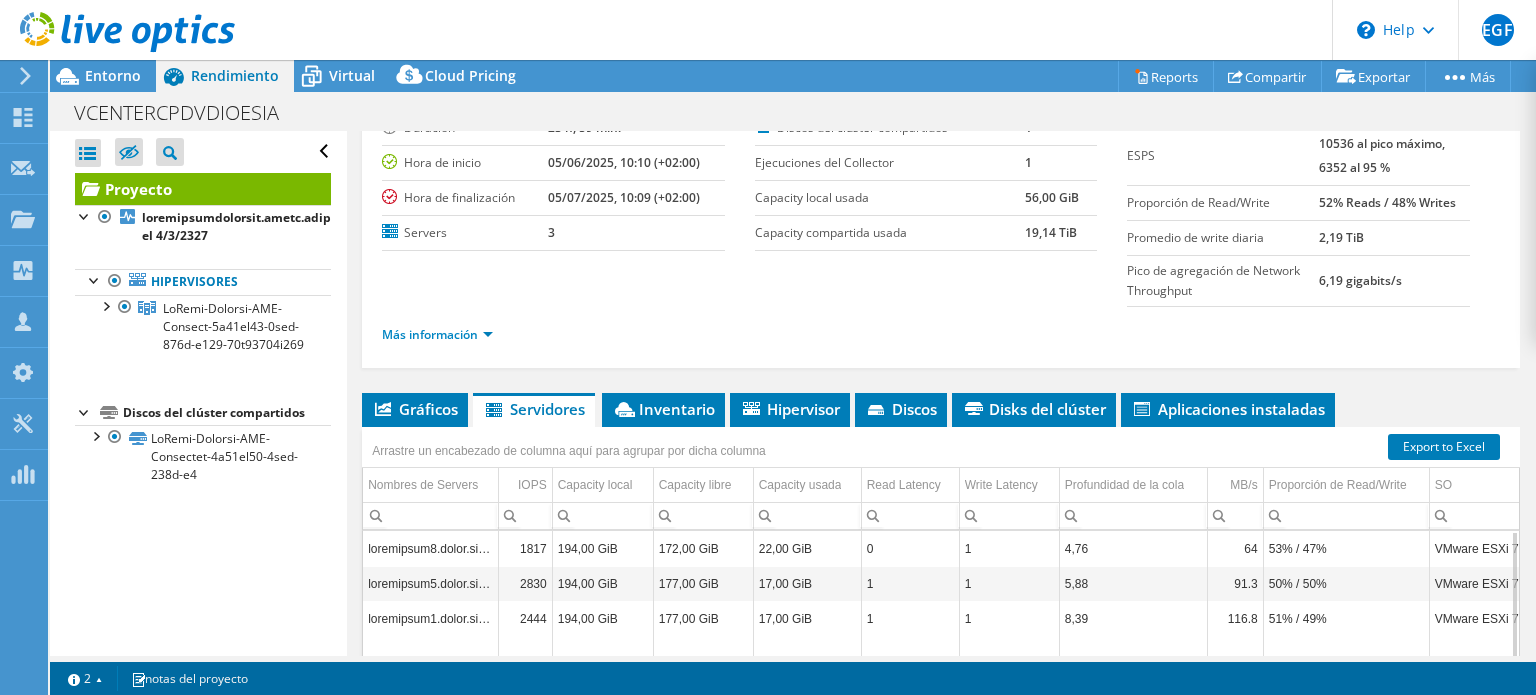 scroll, scrollTop: 159, scrollLeft: 0, axis: vertical 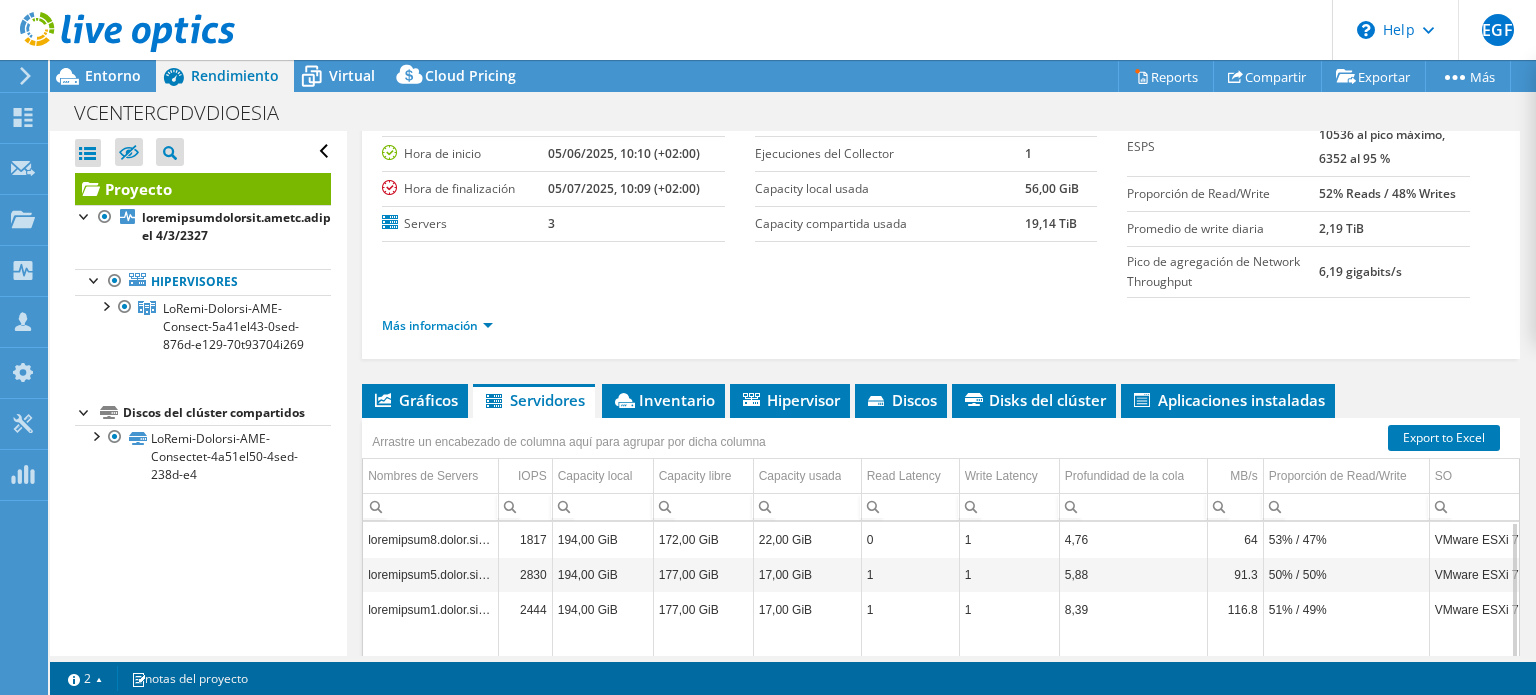 click on "Más información" at bounding box center [941, 323] 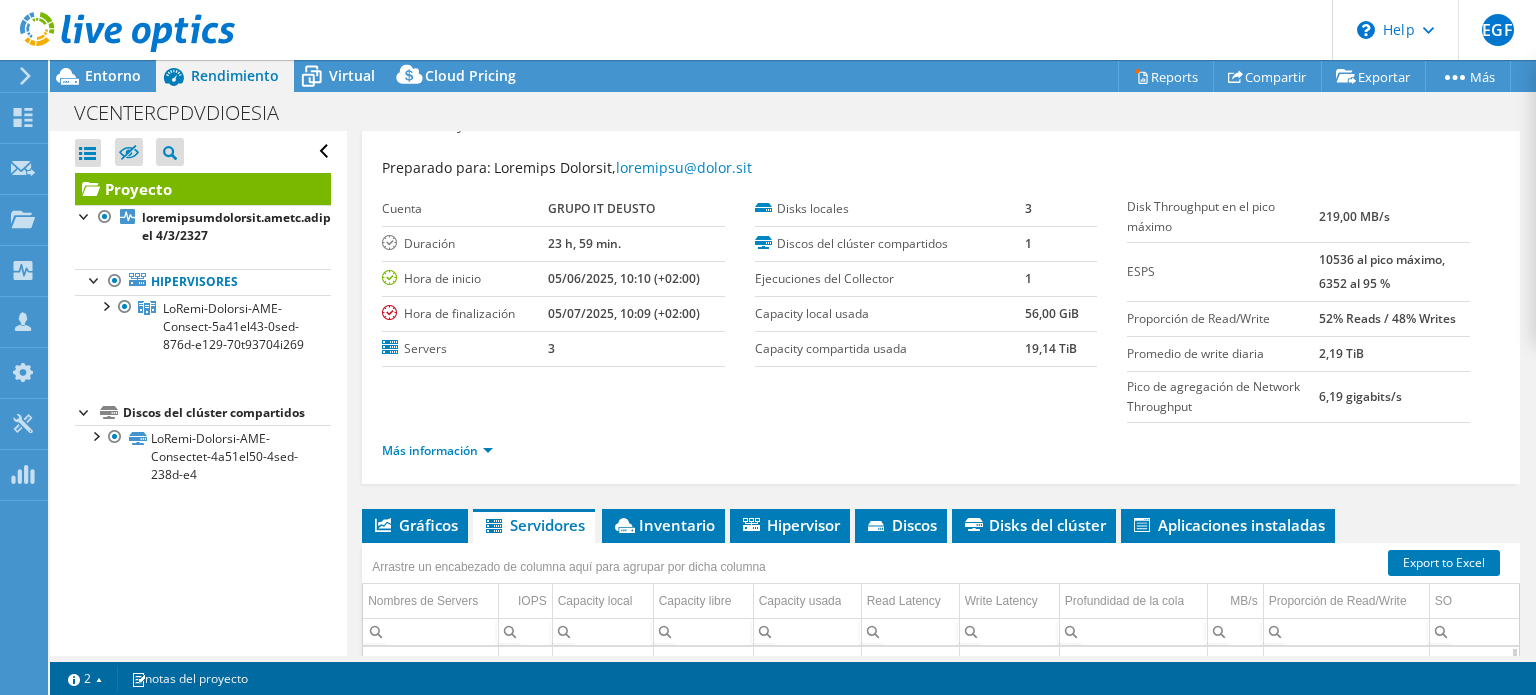 scroll, scrollTop: 0, scrollLeft: 0, axis: both 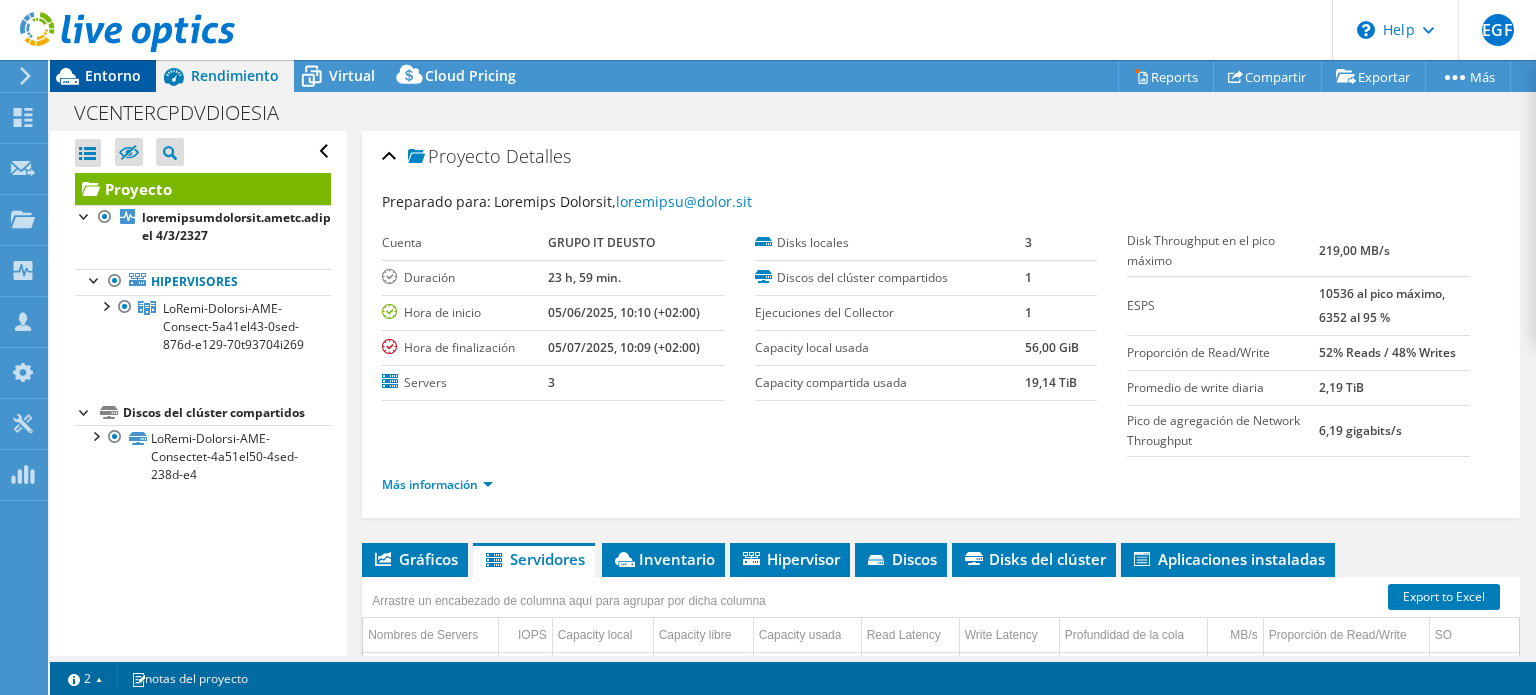 click on "Entorno" at bounding box center (113, 75) 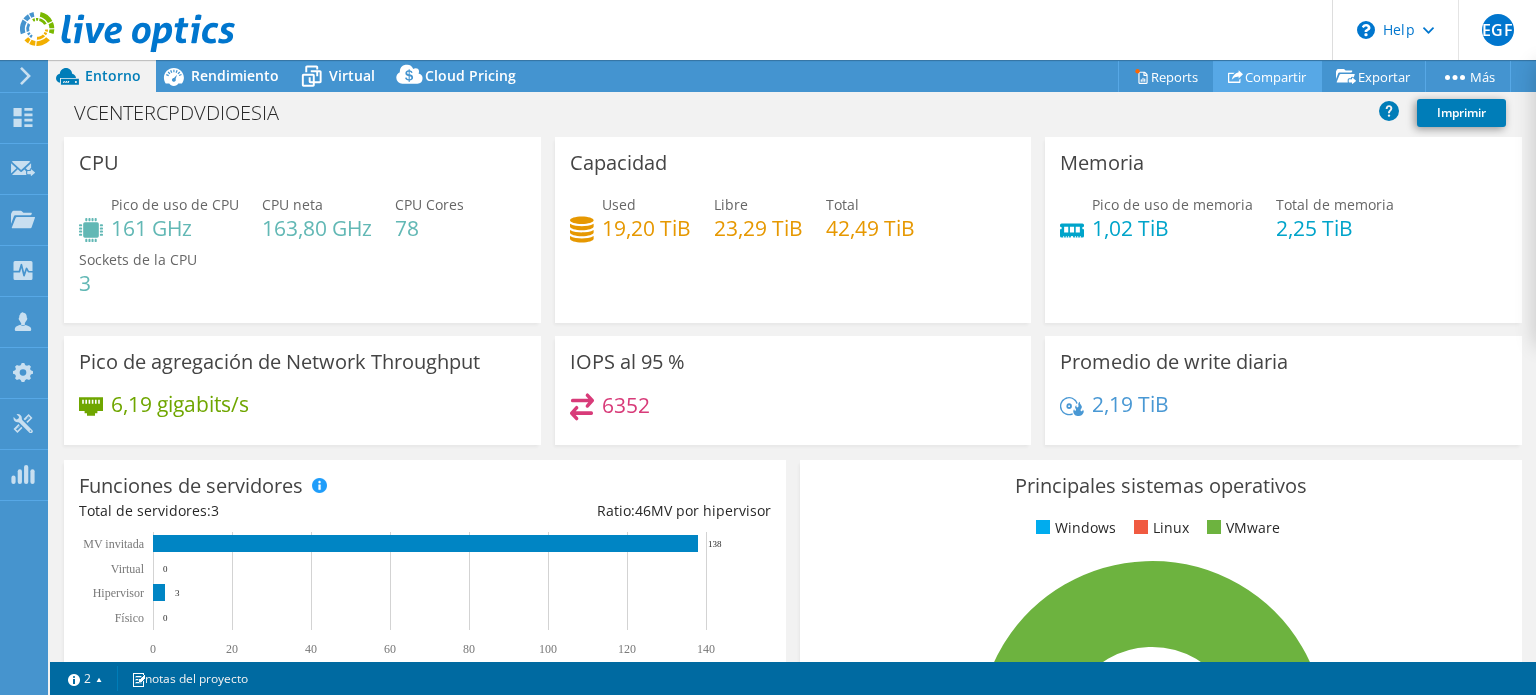 click on "Compartir" at bounding box center [1267, 76] 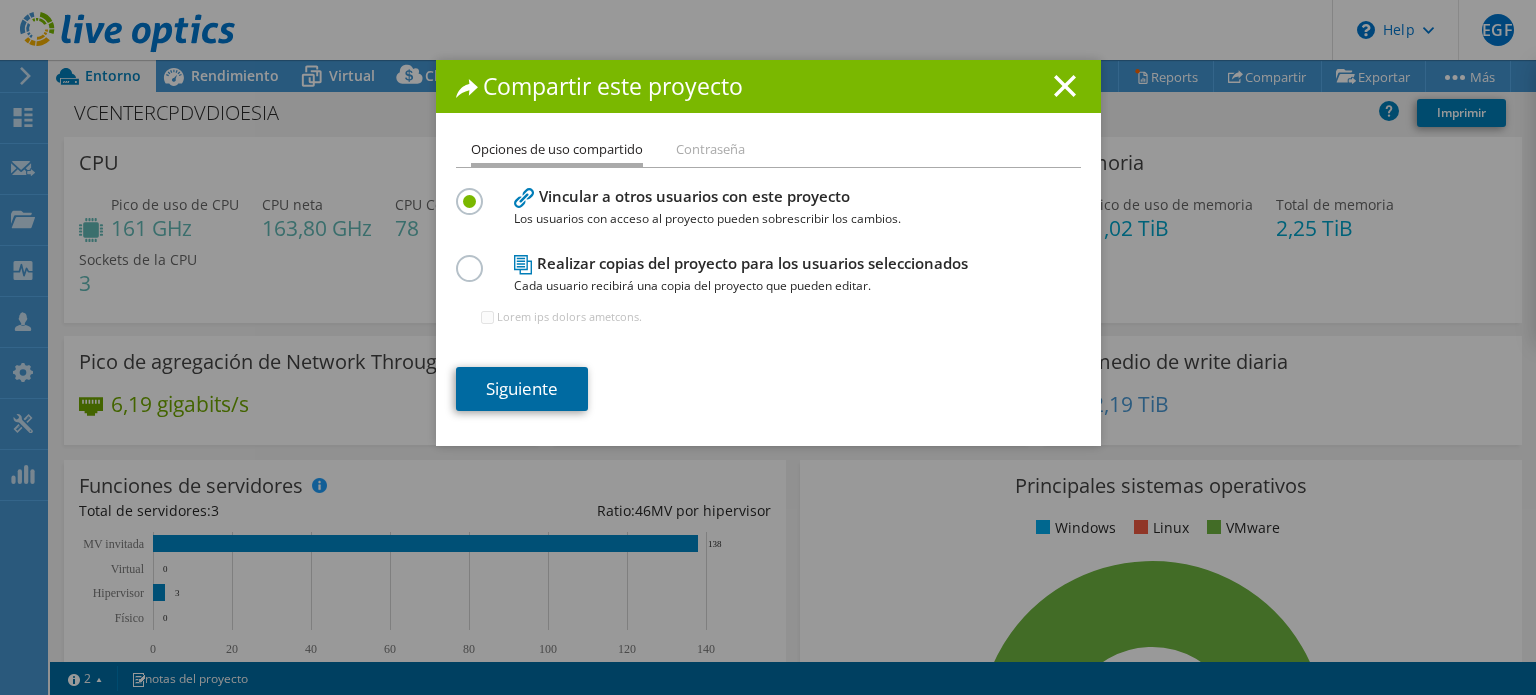 click on "Siguiente" at bounding box center [522, 389] 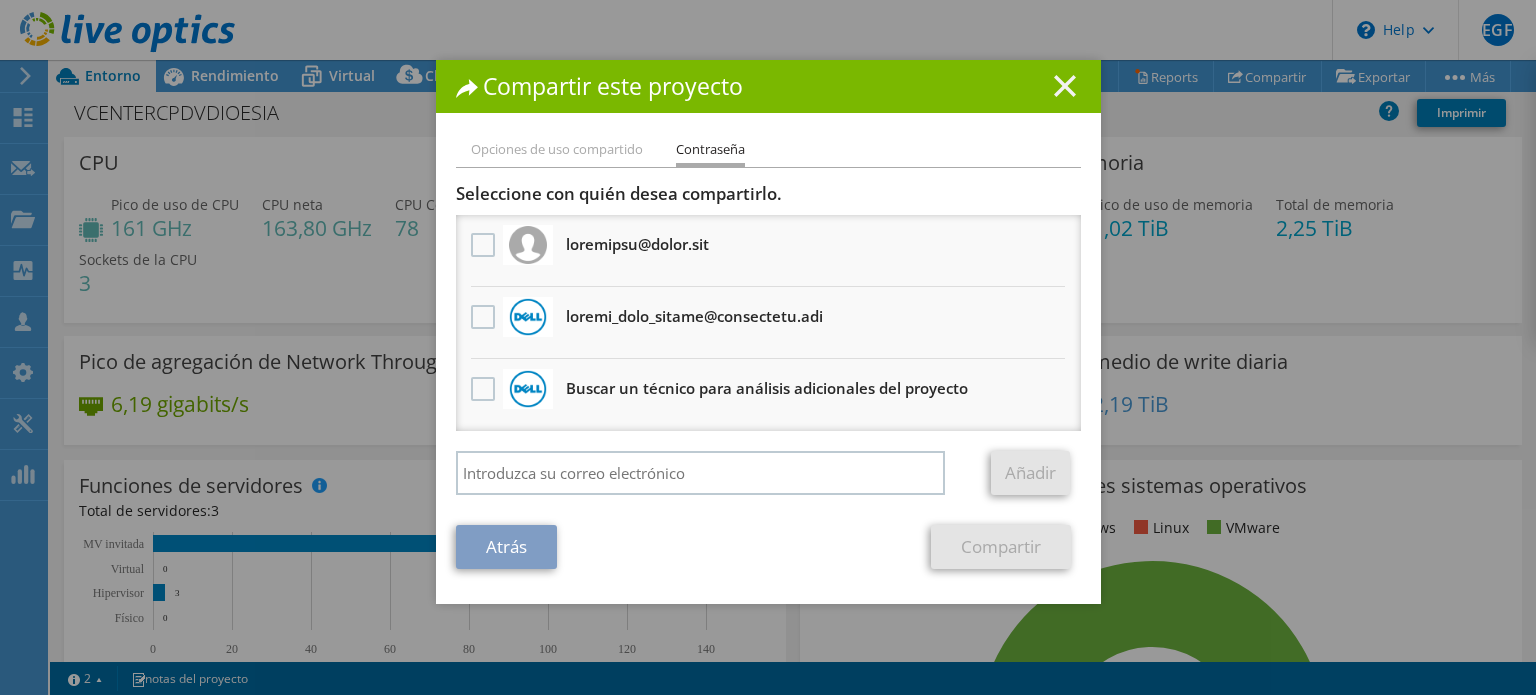 click at bounding box center (1065, 86) 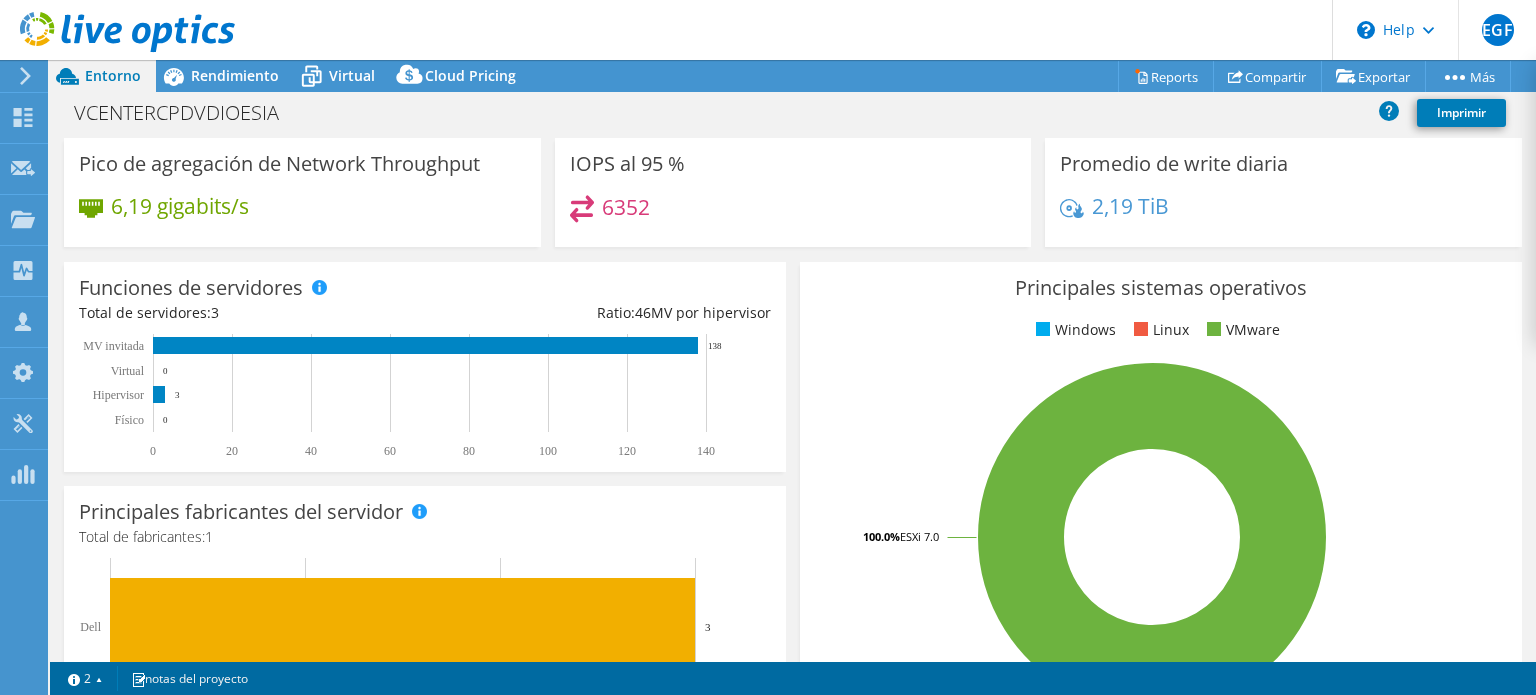 scroll, scrollTop: 0, scrollLeft: 0, axis: both 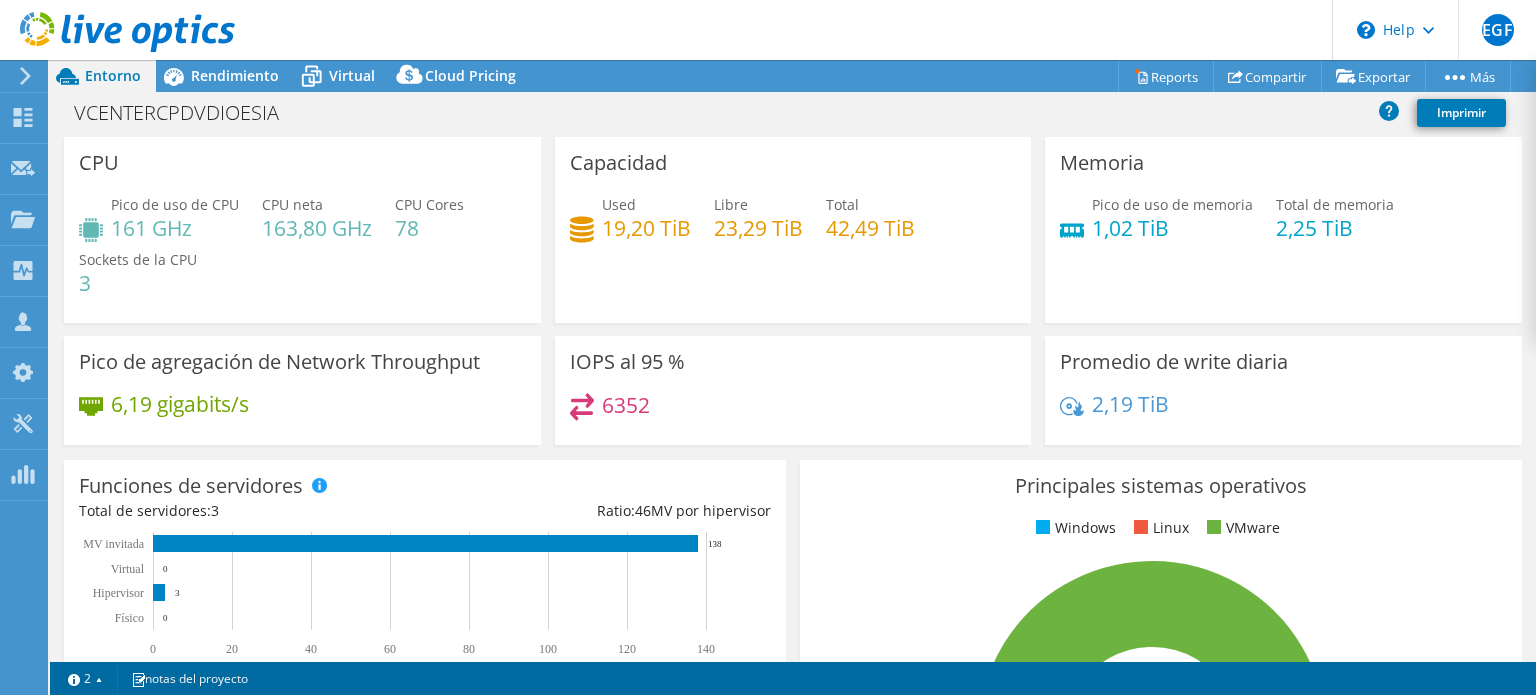 click at bounding box center (127, 32) 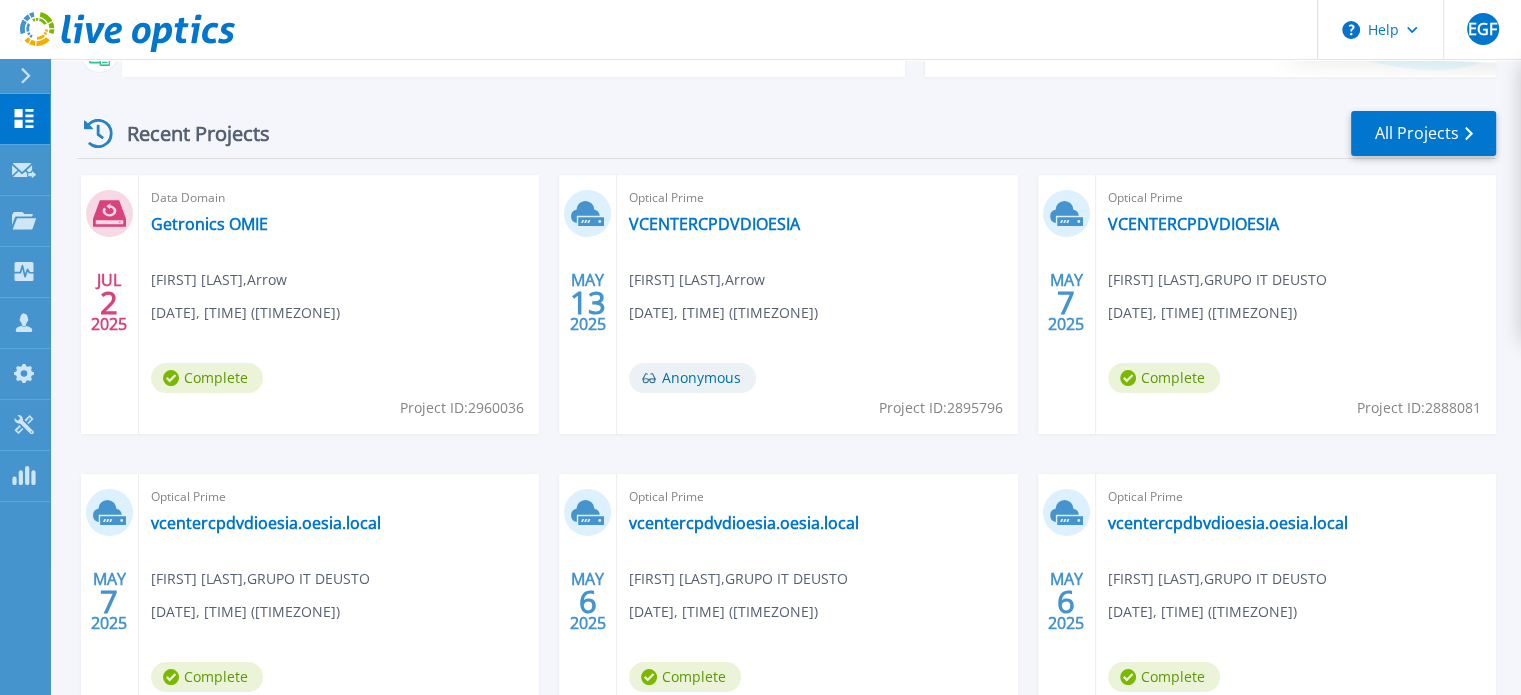 scroll, scrollTop: 260, scrollLeft: 0, axis: vertical 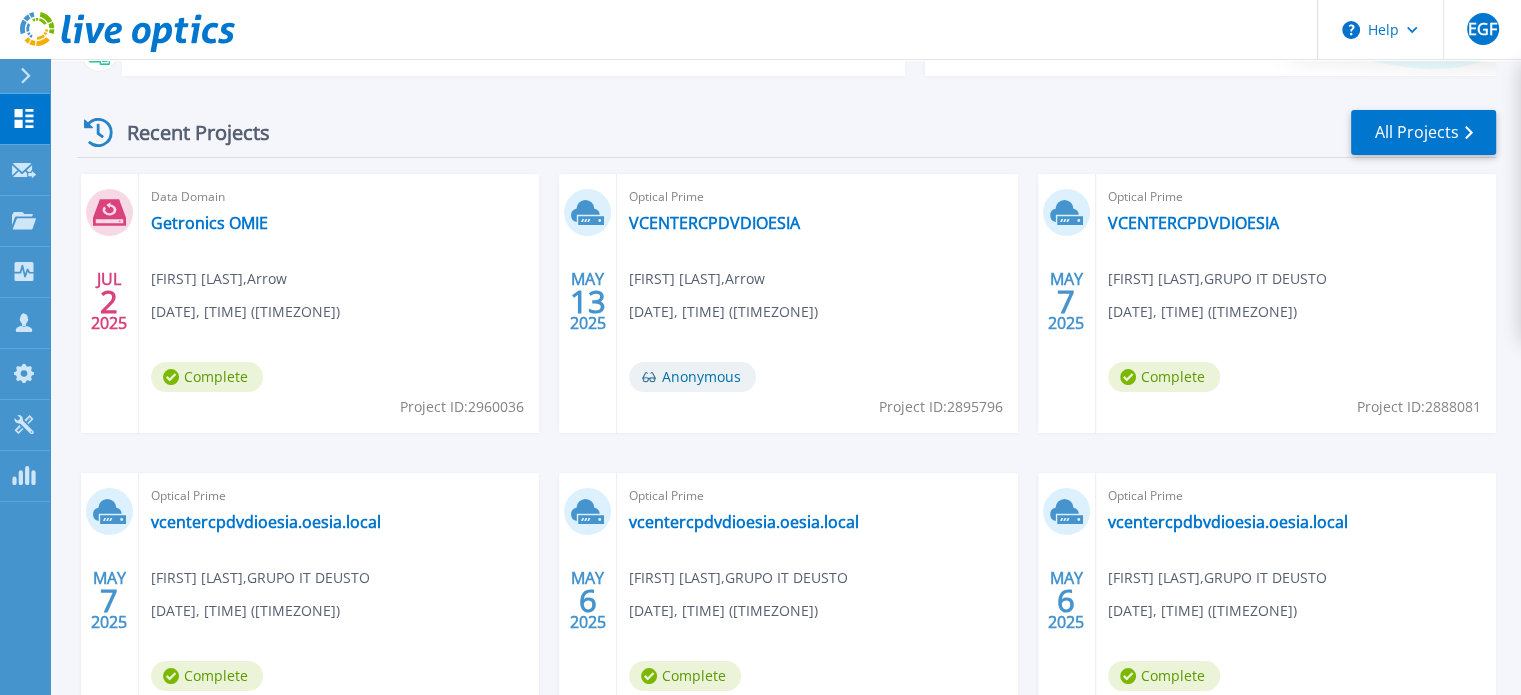 click on "Project ID:  2895796" at bounding box center (462, 407) 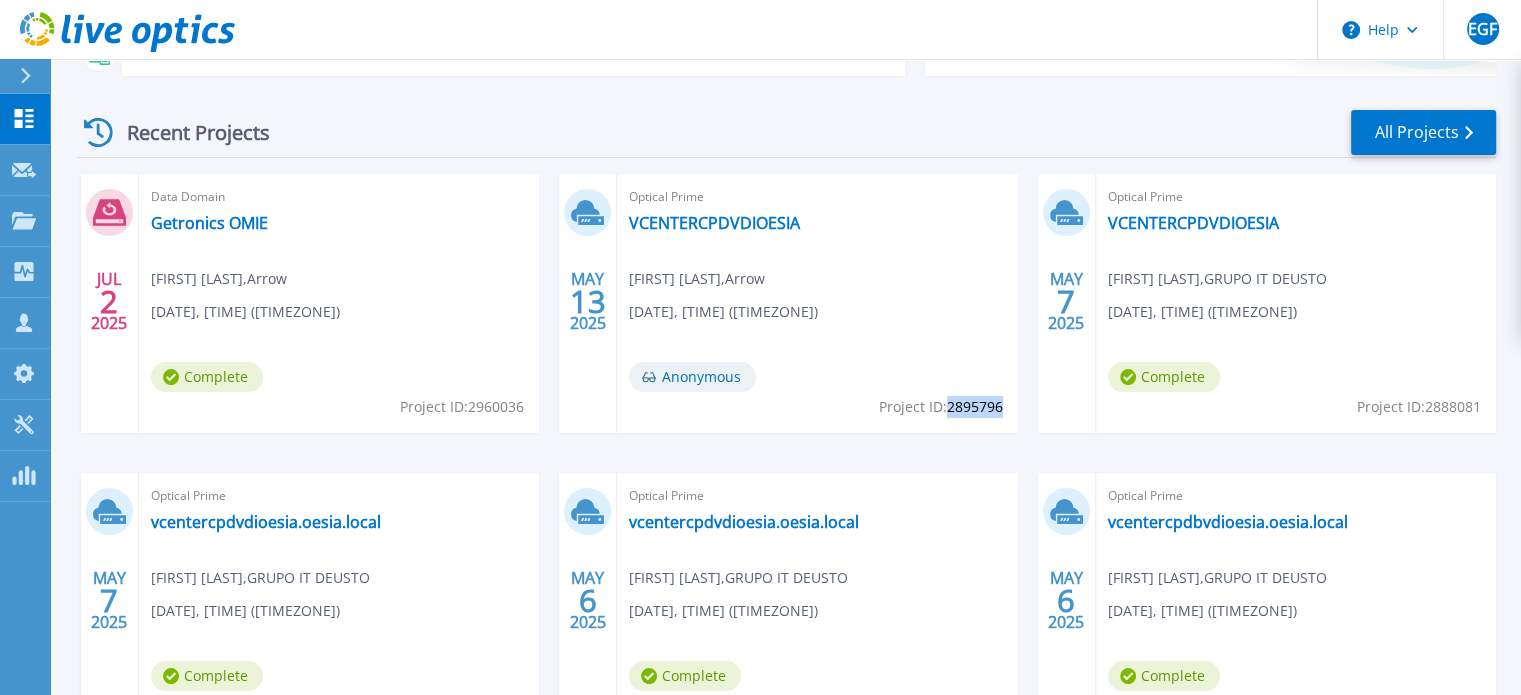 click on "Project ID:  2895796" at bounding box center (462, 407) 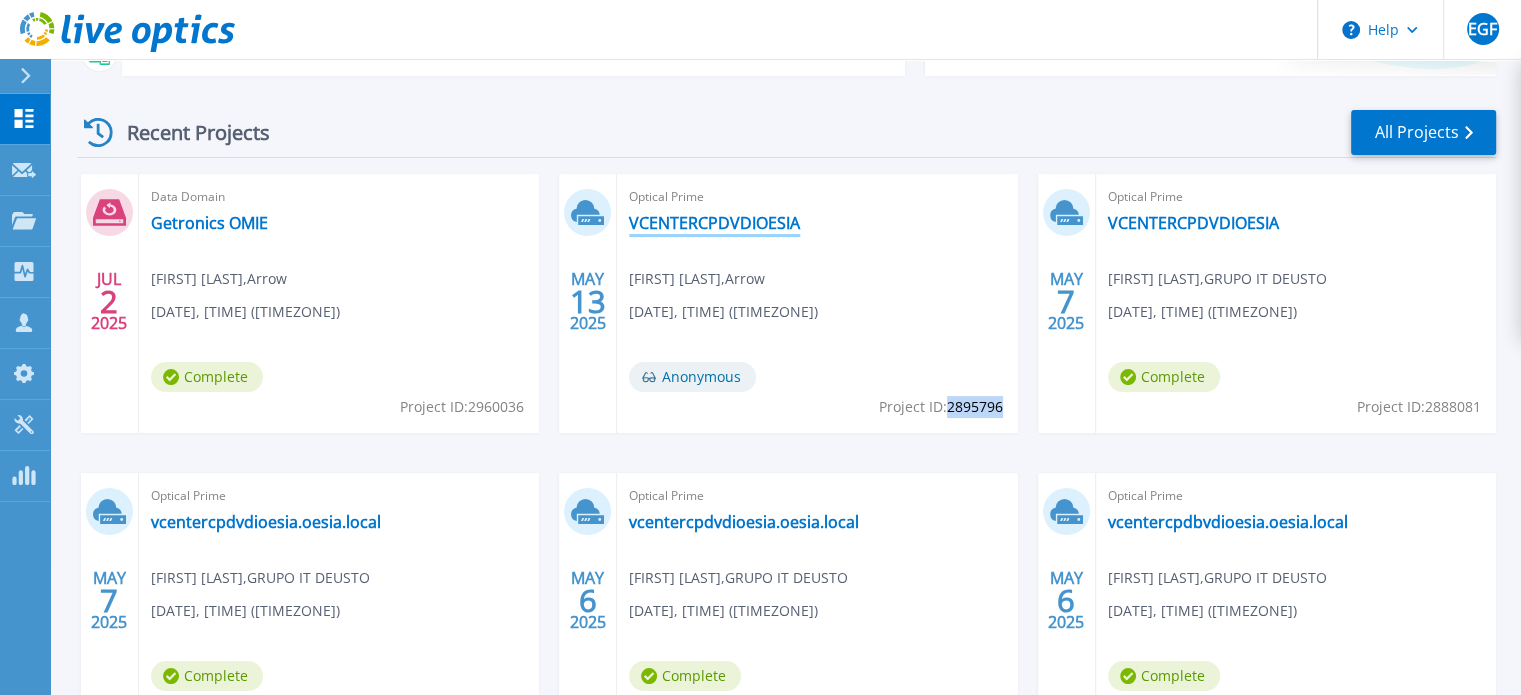 click on "VCENTERCPDVDIOESIA" at bounding box center [714, 223] 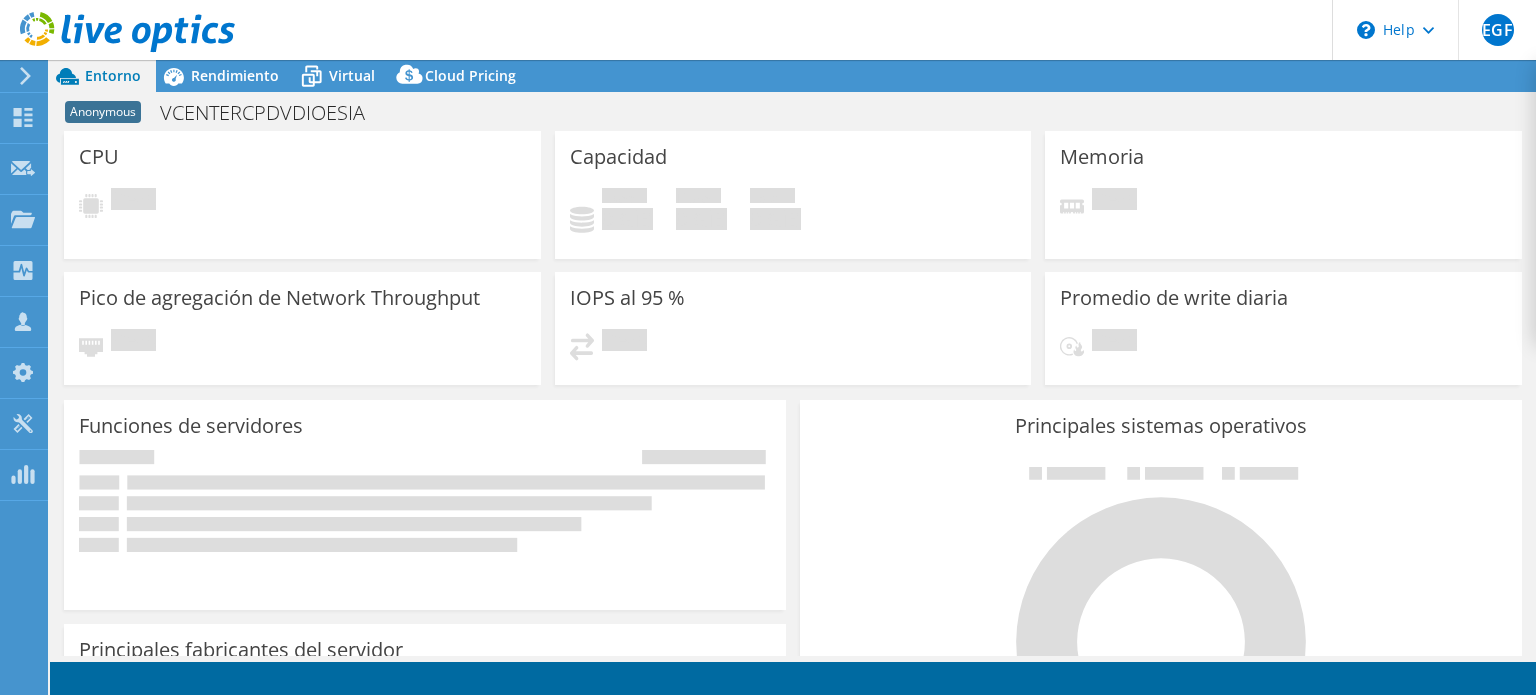 scroll, scrollTop: 0, scrollLeft: 0, axis: both 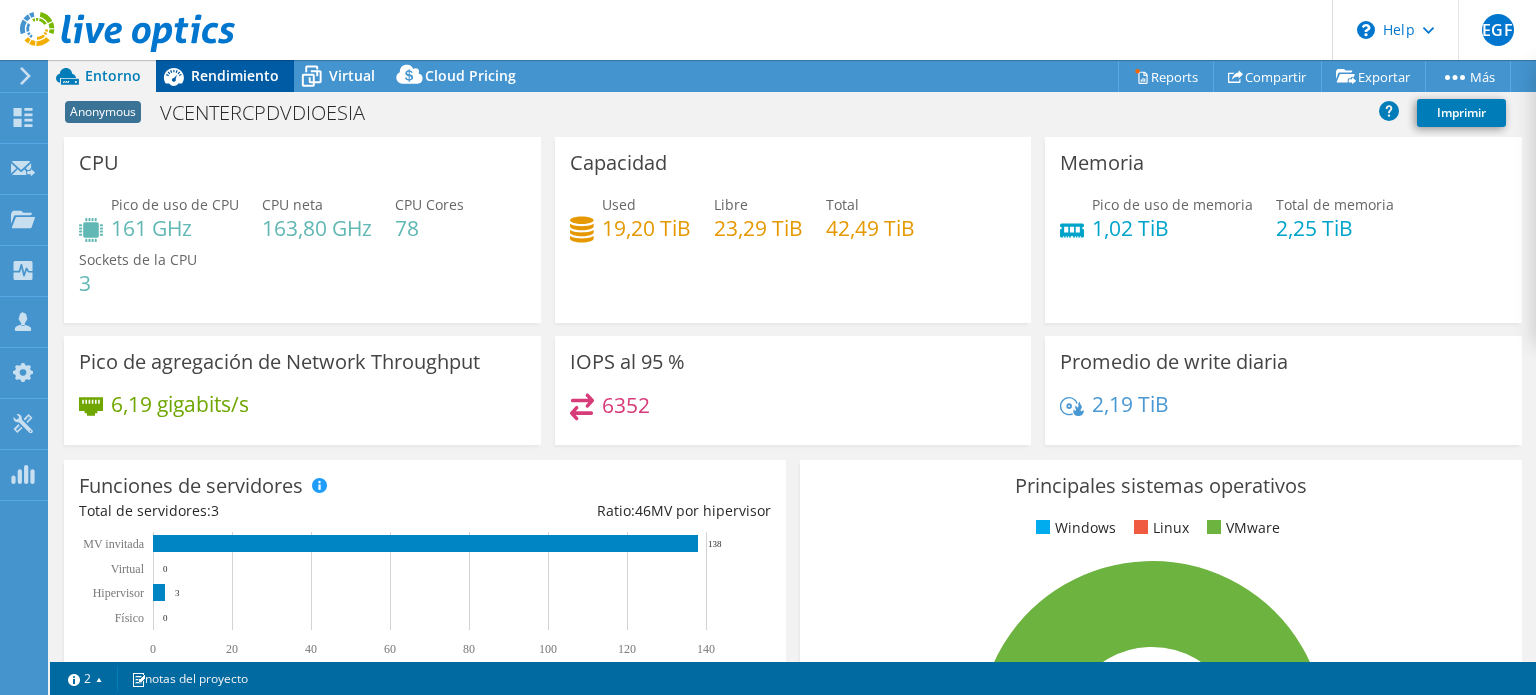click on "Rendimiento" at bounding box center [235, 75] 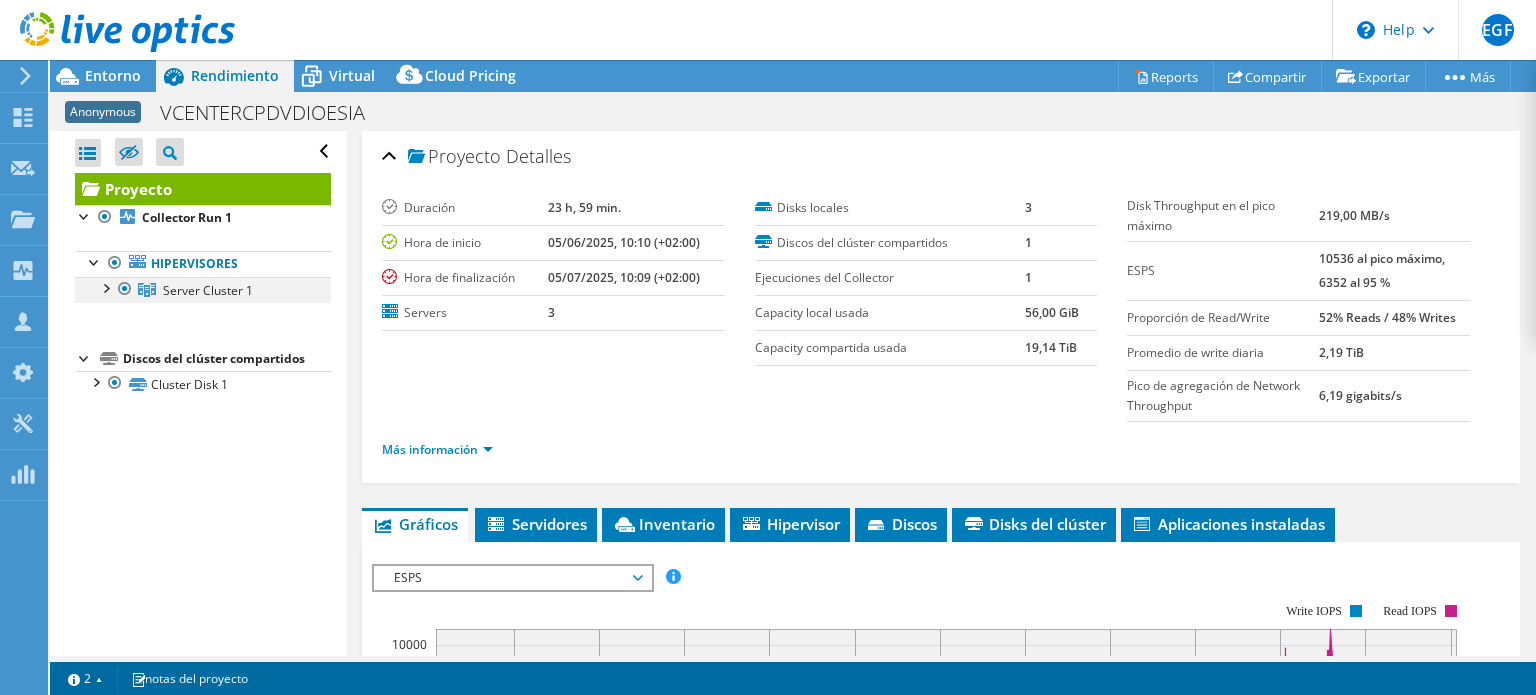 click at bounding box center [105, 287] 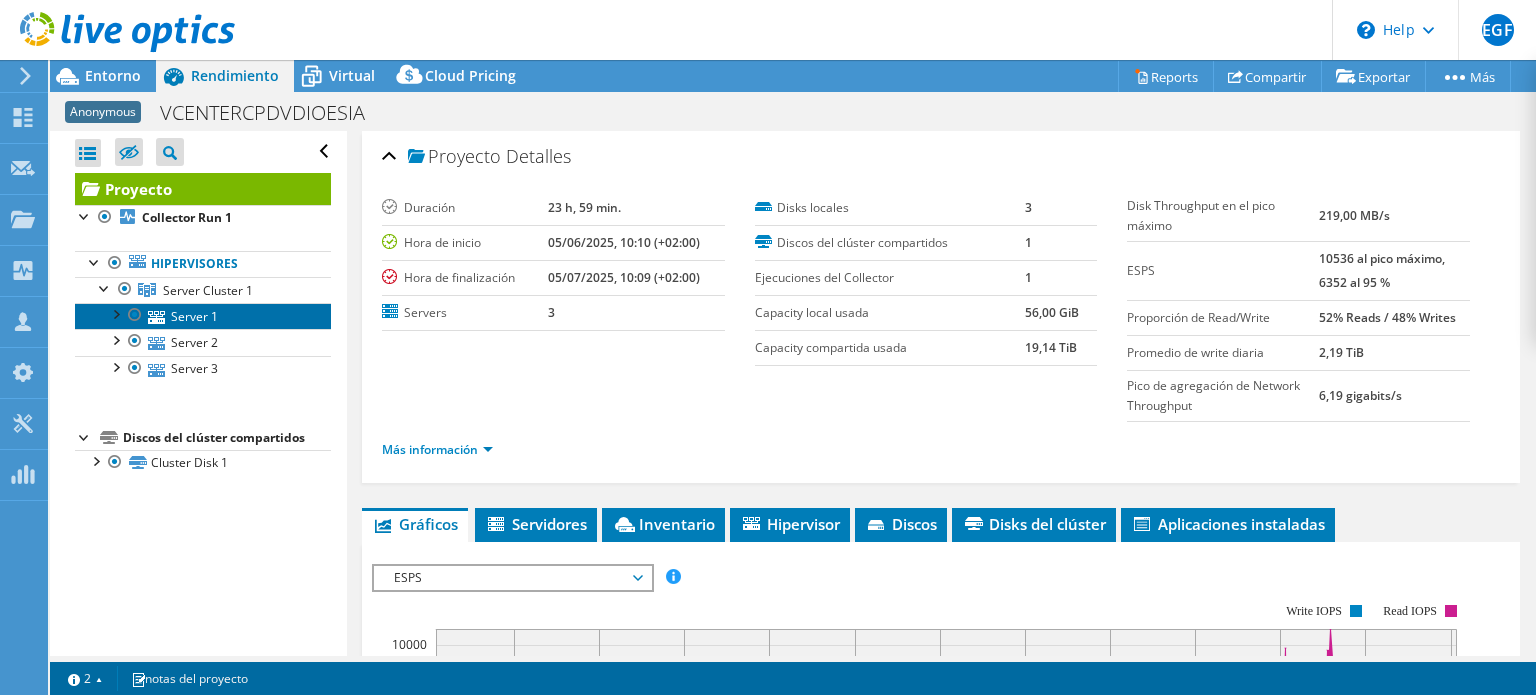click on "Server 1" at bounding box center [203, 316] 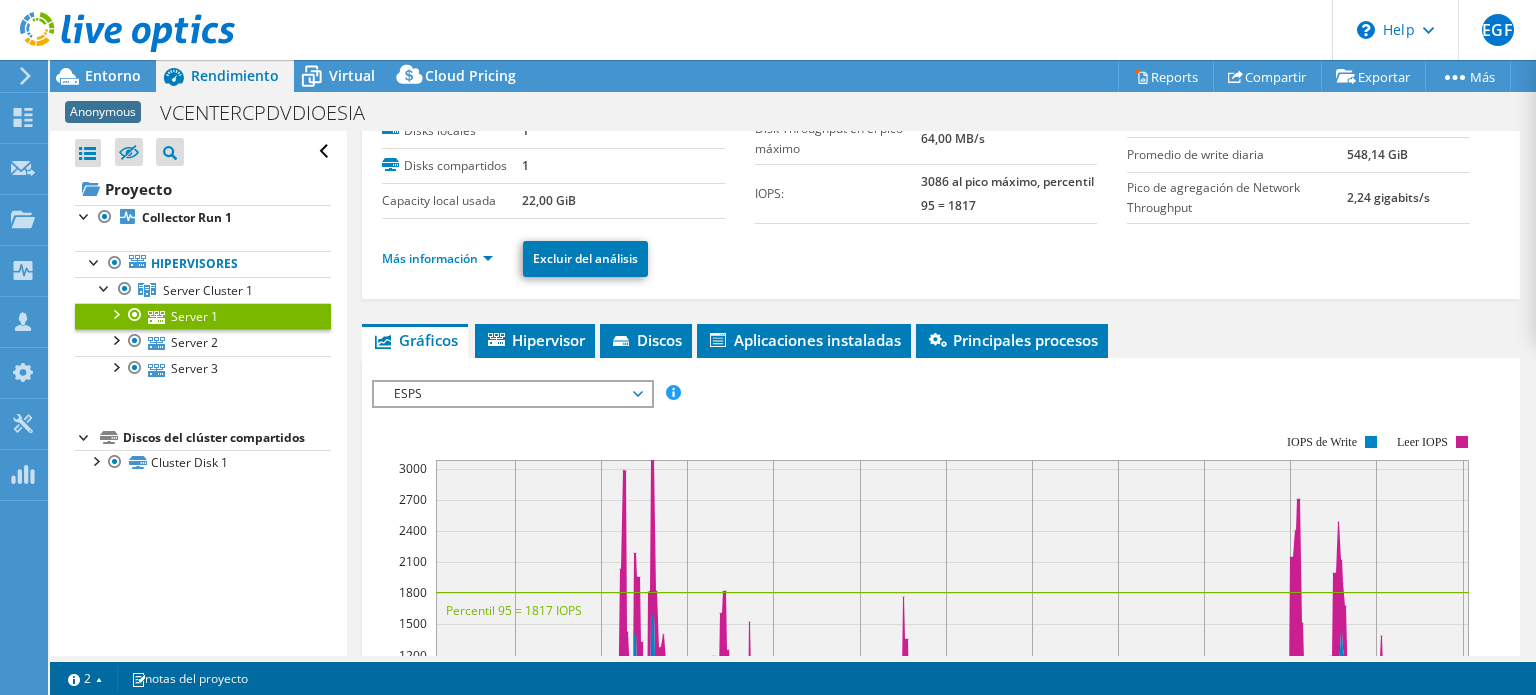 scroll, scrollTop: 114, scrollLeft: 0, axis: vertical 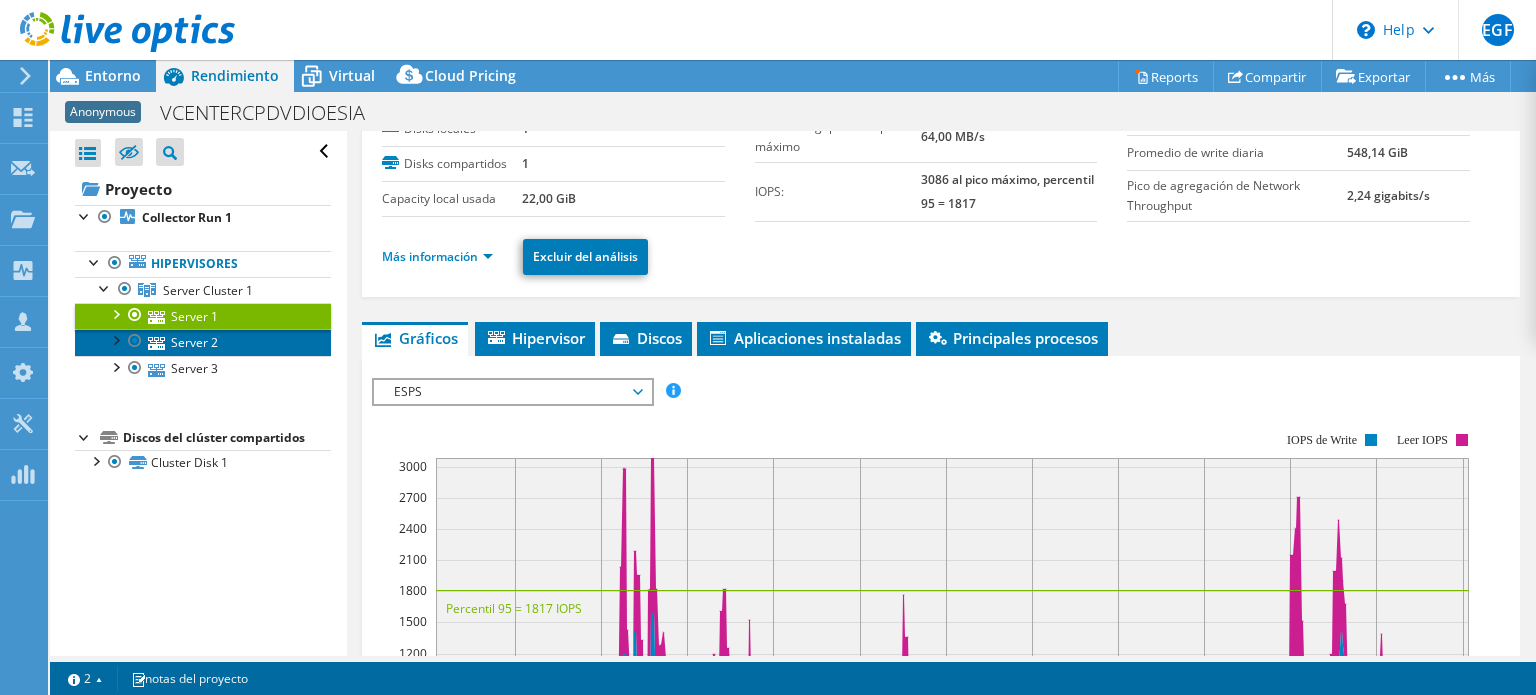click on "Server 2" at bounding box center (203, 342) 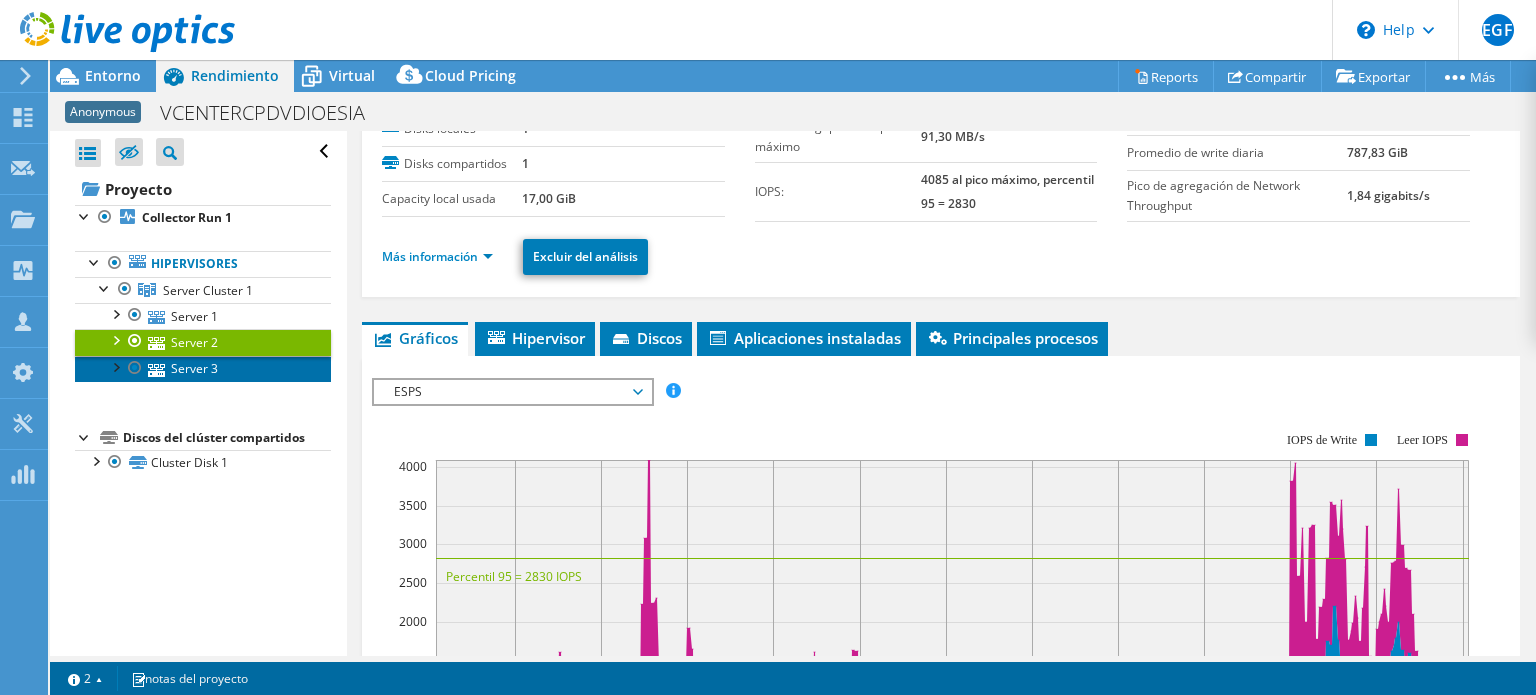 click on "Server 3" at bounding box center [203, 369] 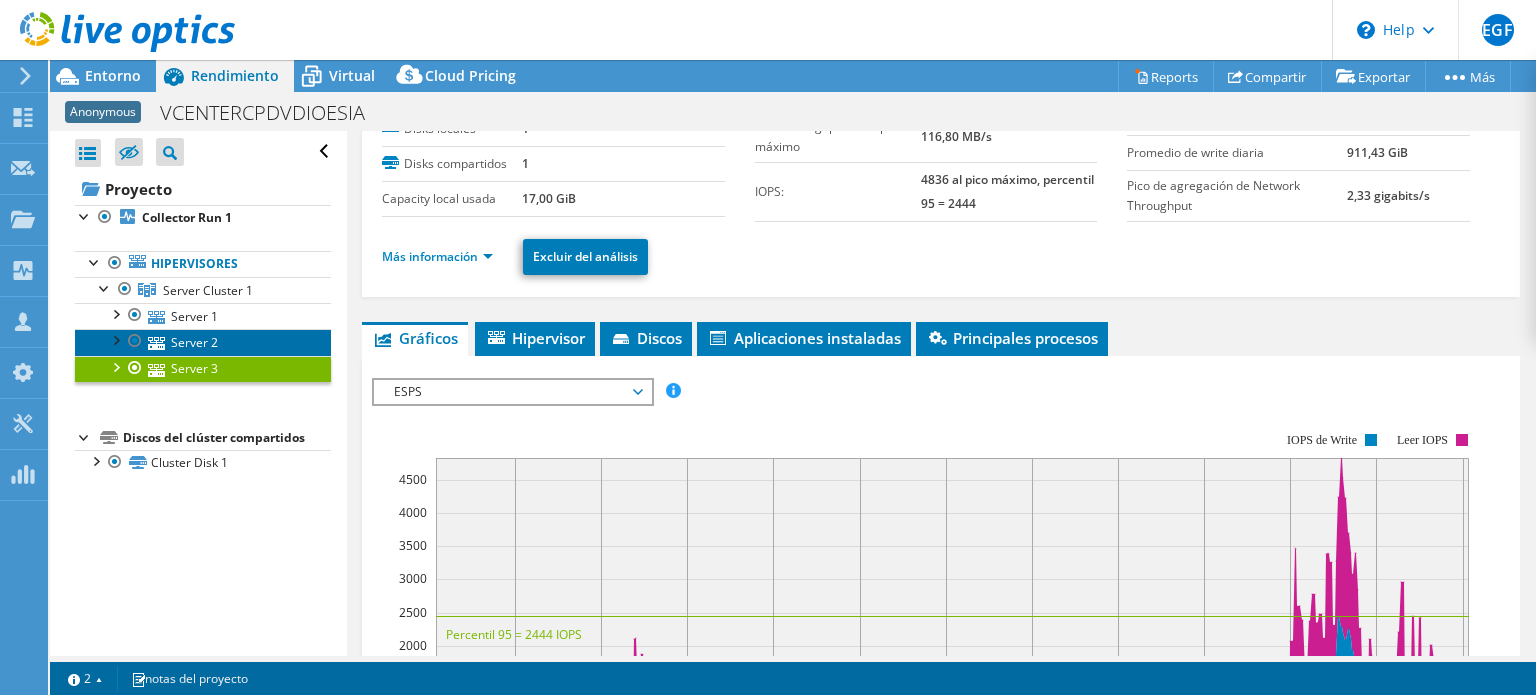click on "Server 2" at bounding box center [203, 342] 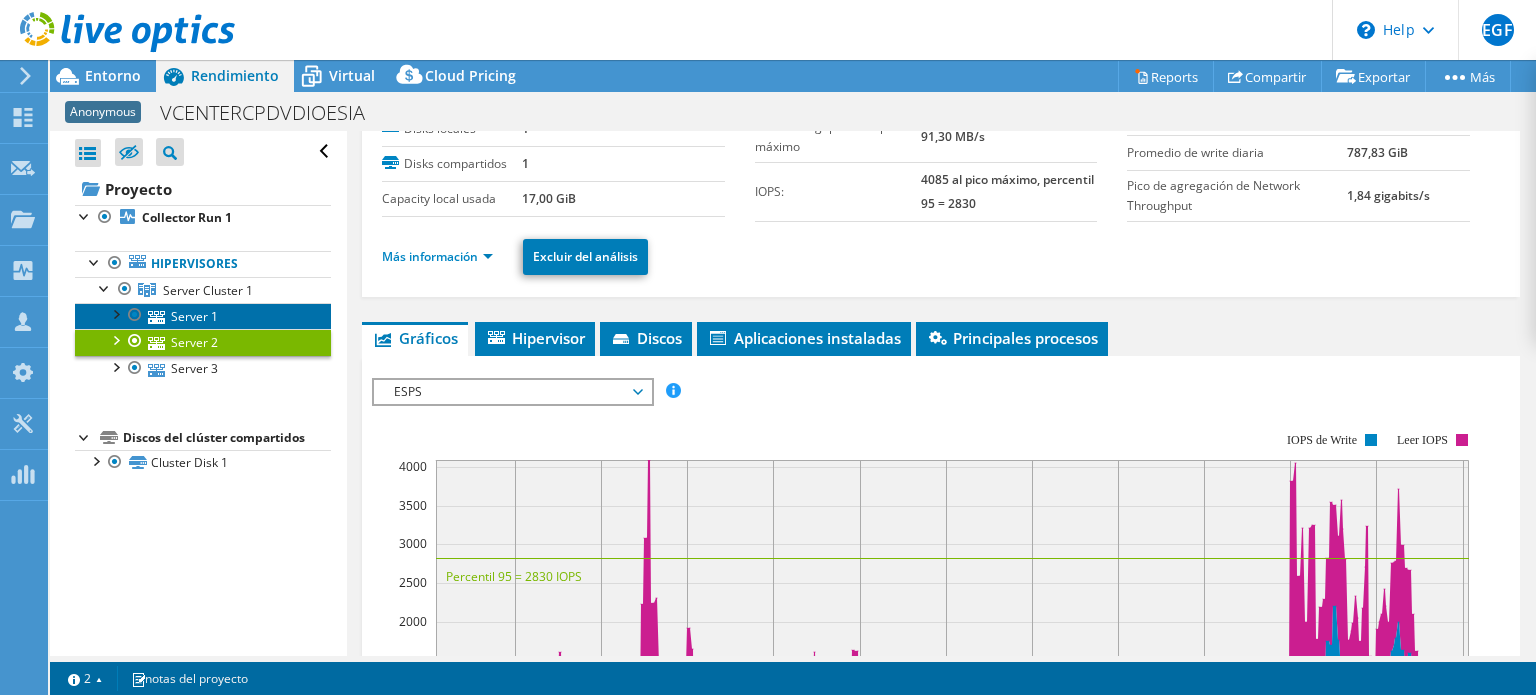 click on "Server 1" at bounding box center [203, 316] 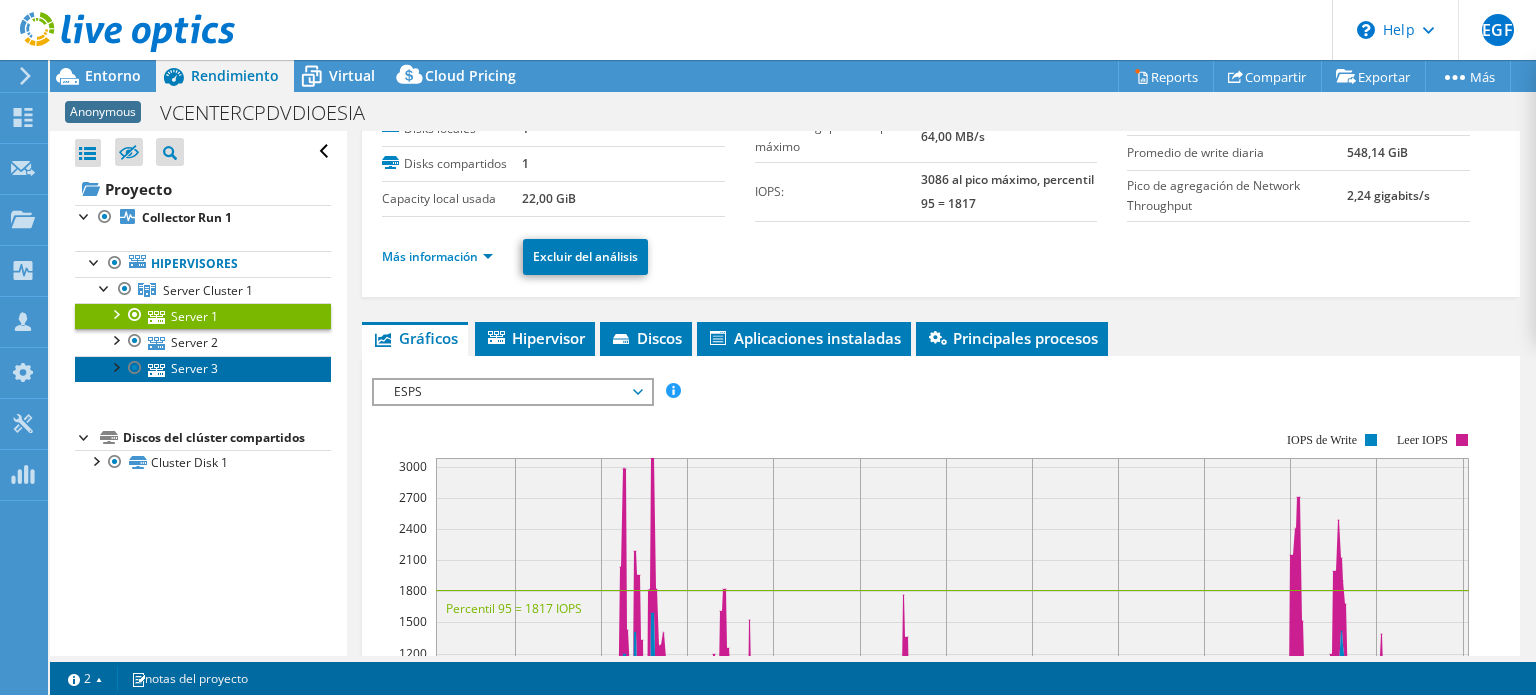 click on "Server 3" at bounding box center [203, 369] 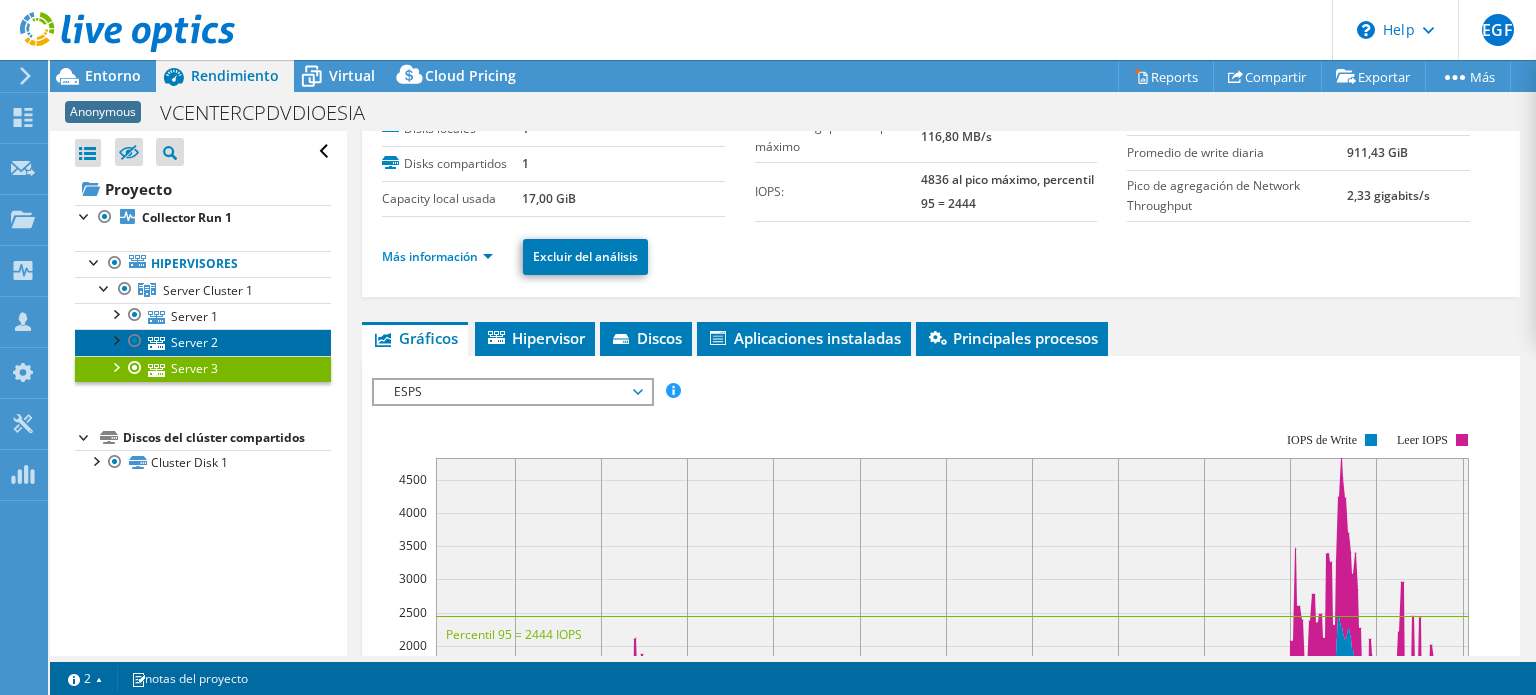 click on "Server 2" at bounding box center [203, 342] 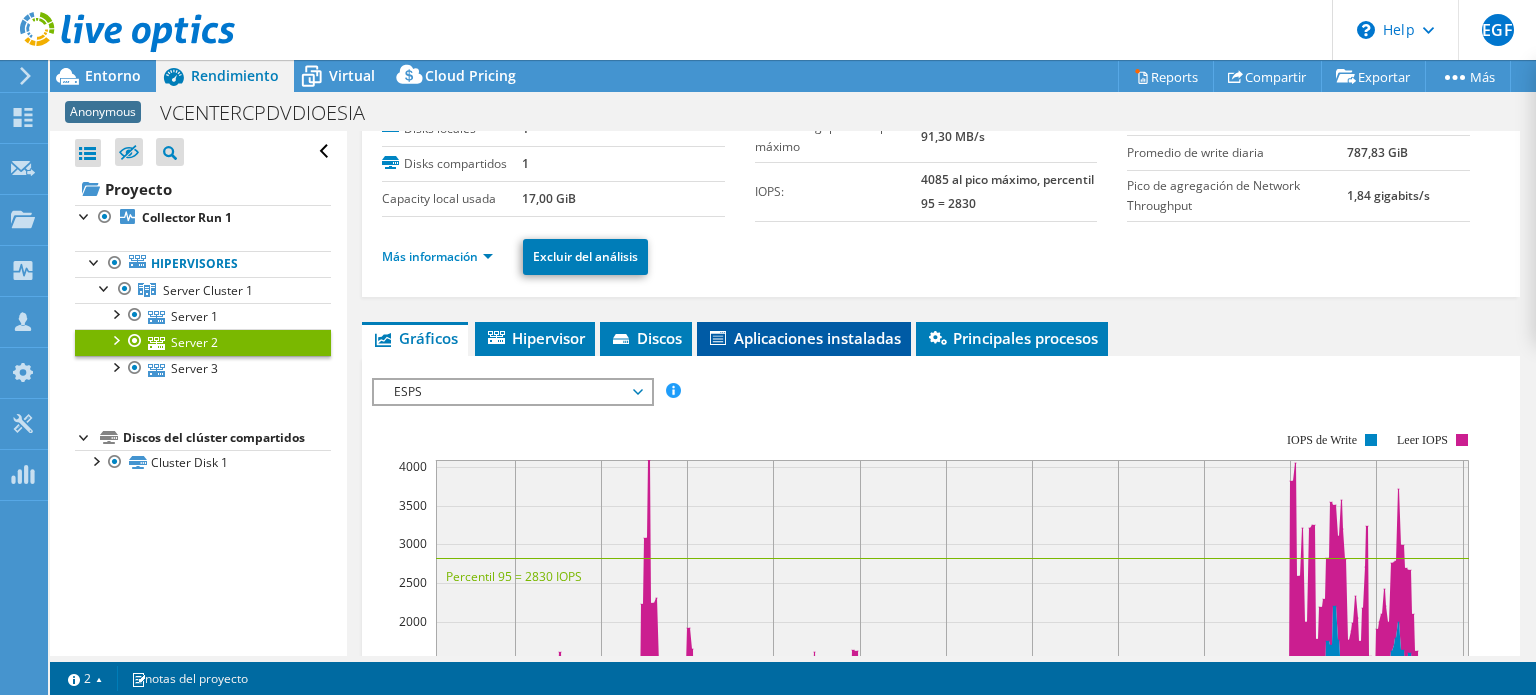 click on "Aplicaciones instaladas" at bounding box center (804, 338) 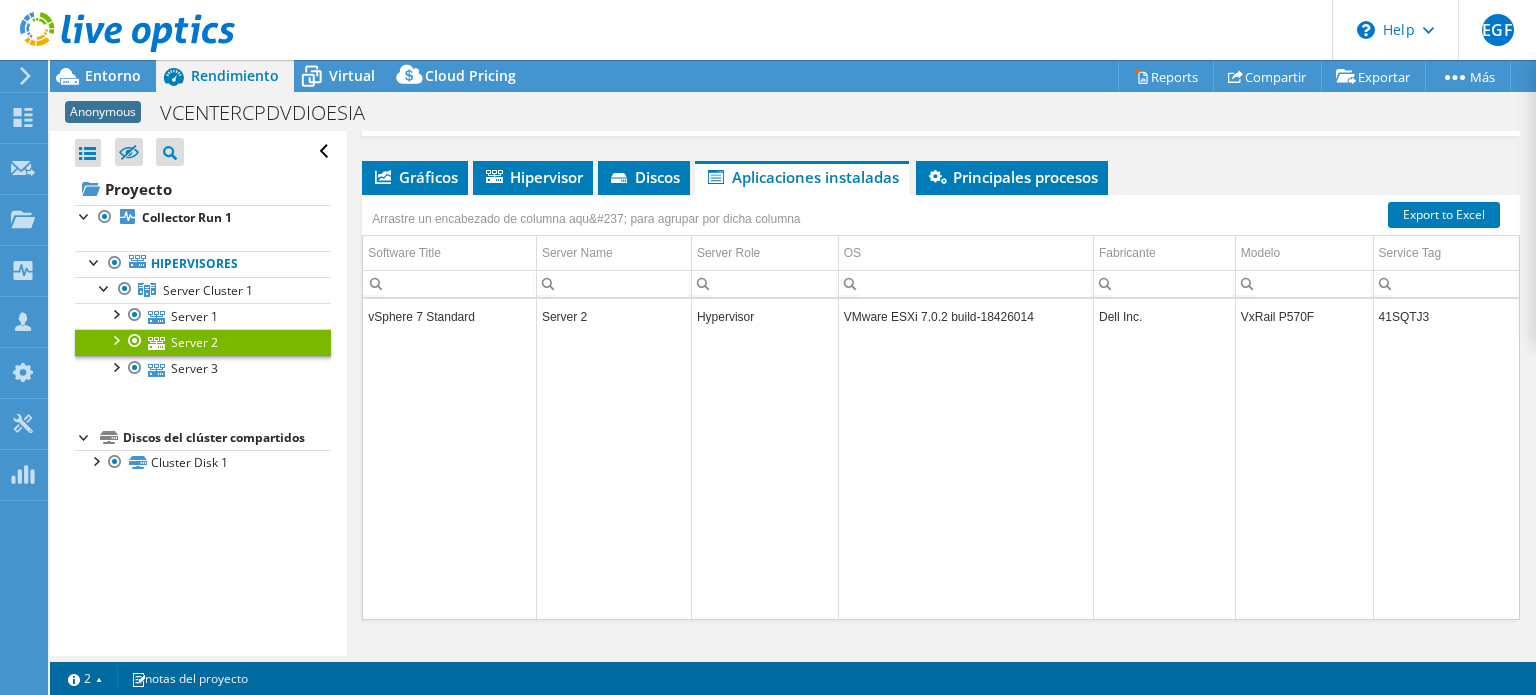 scroll, scrollTop: 274, scrollLeft: 0, axis: vertical 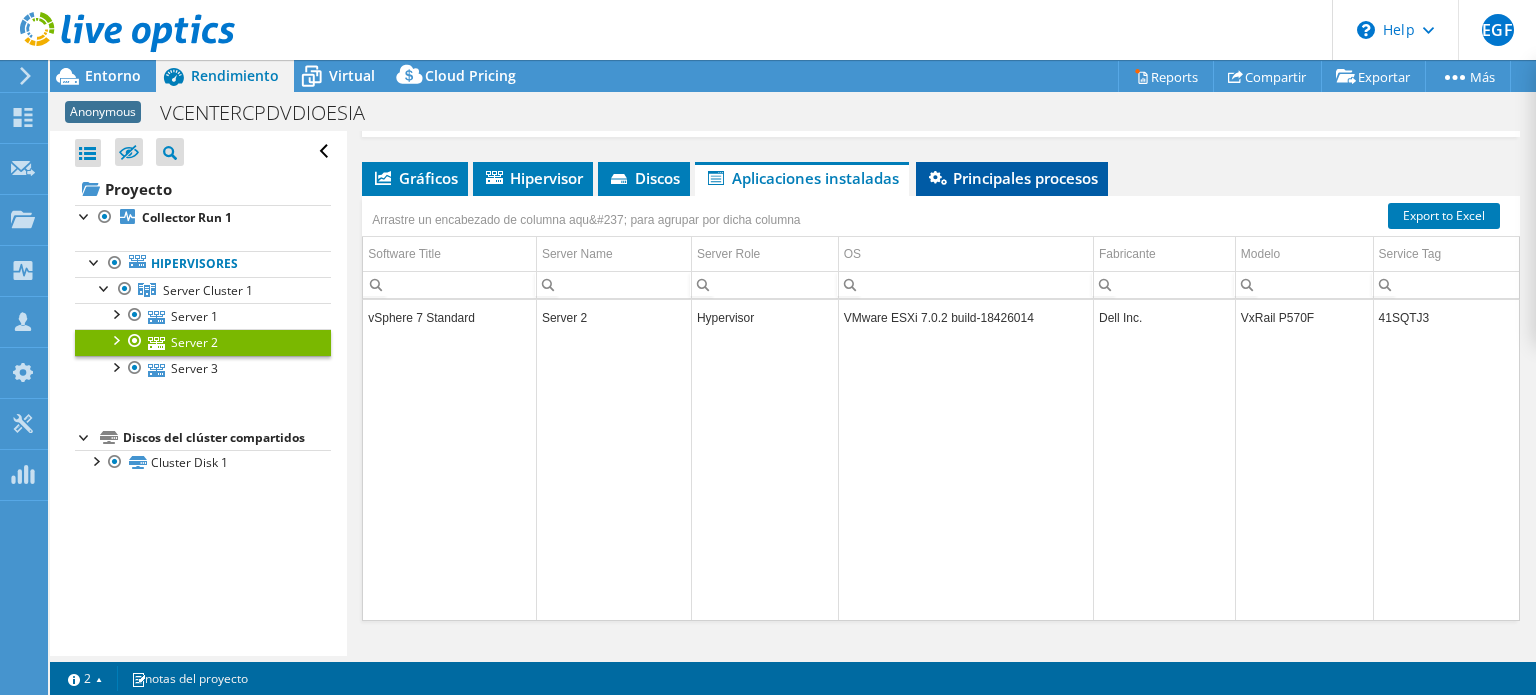 click on "Principales procesos" at bounding box center [1012, 179] 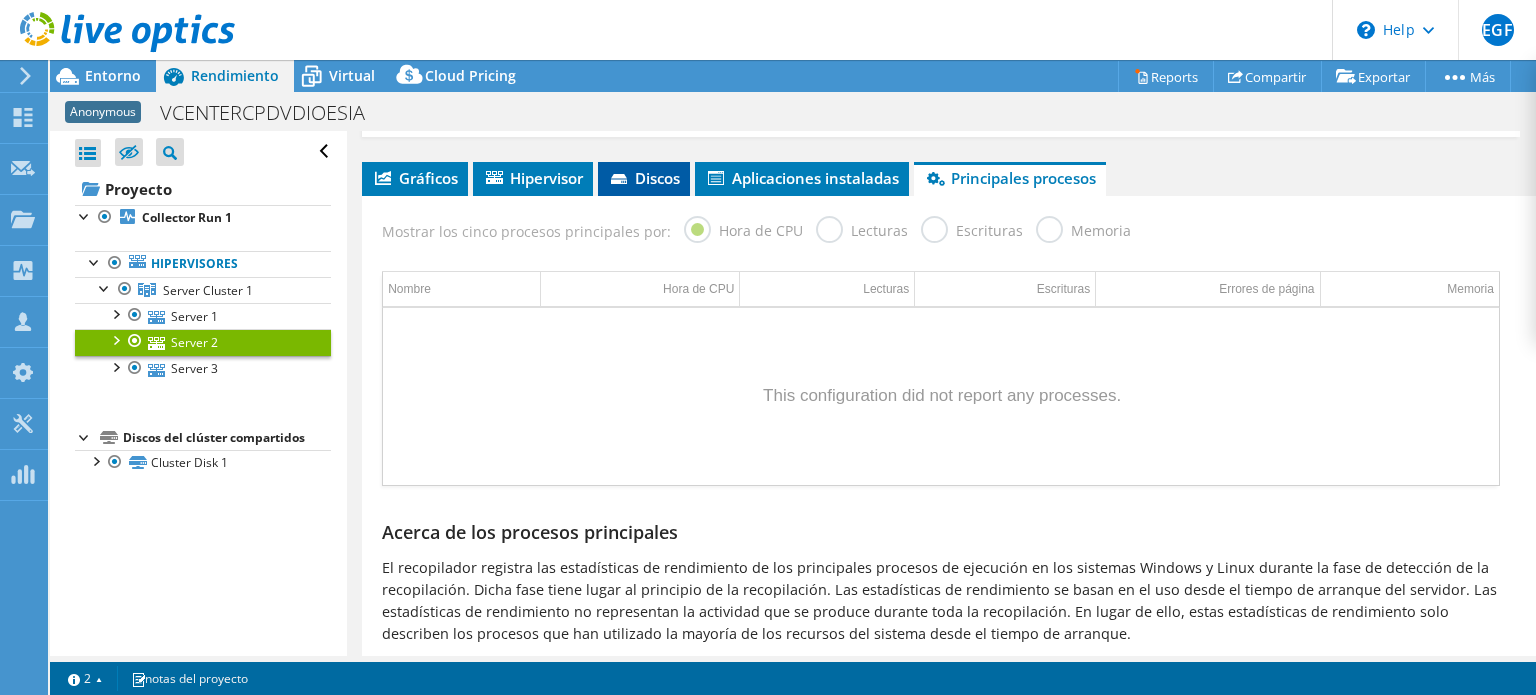click on "Discos" at bounding box center (644, 178) 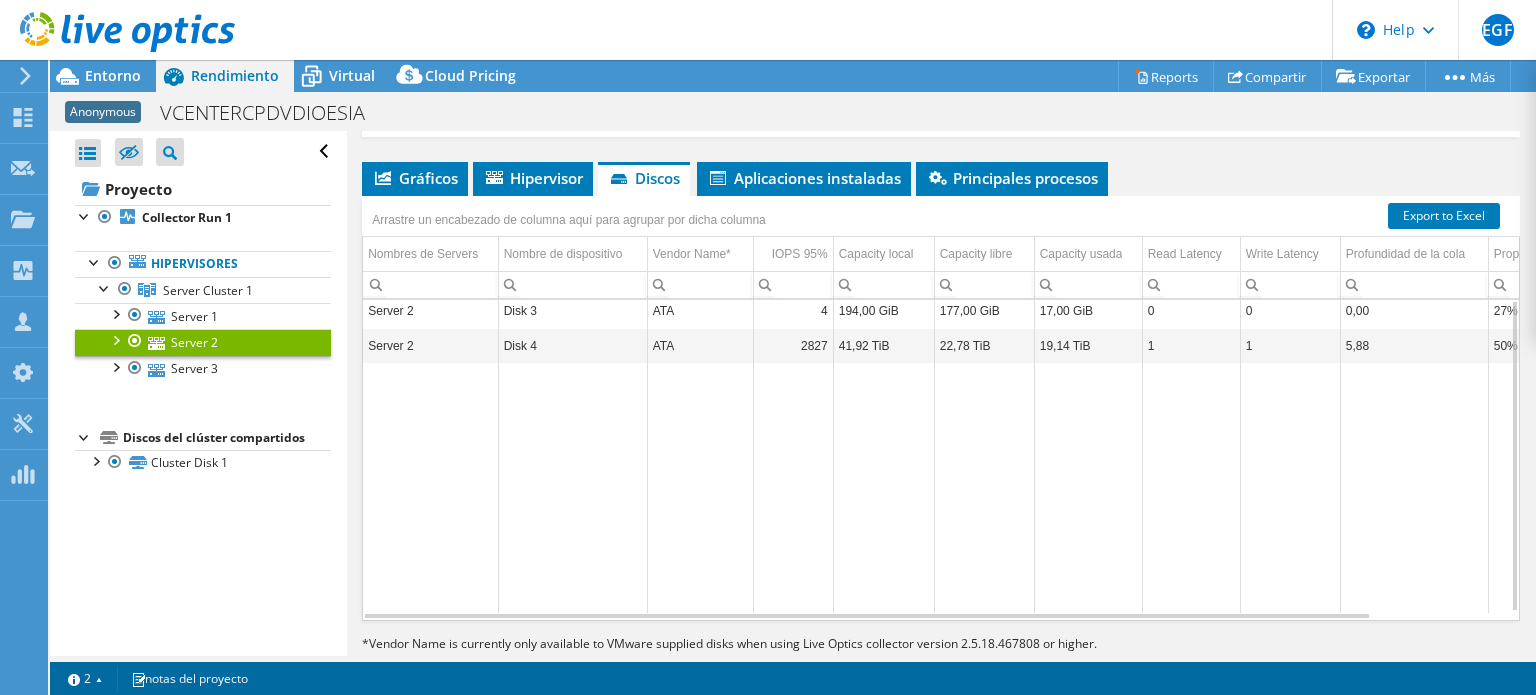 scroll, scrollTop: 0, scrollLeft: 0, axis: both 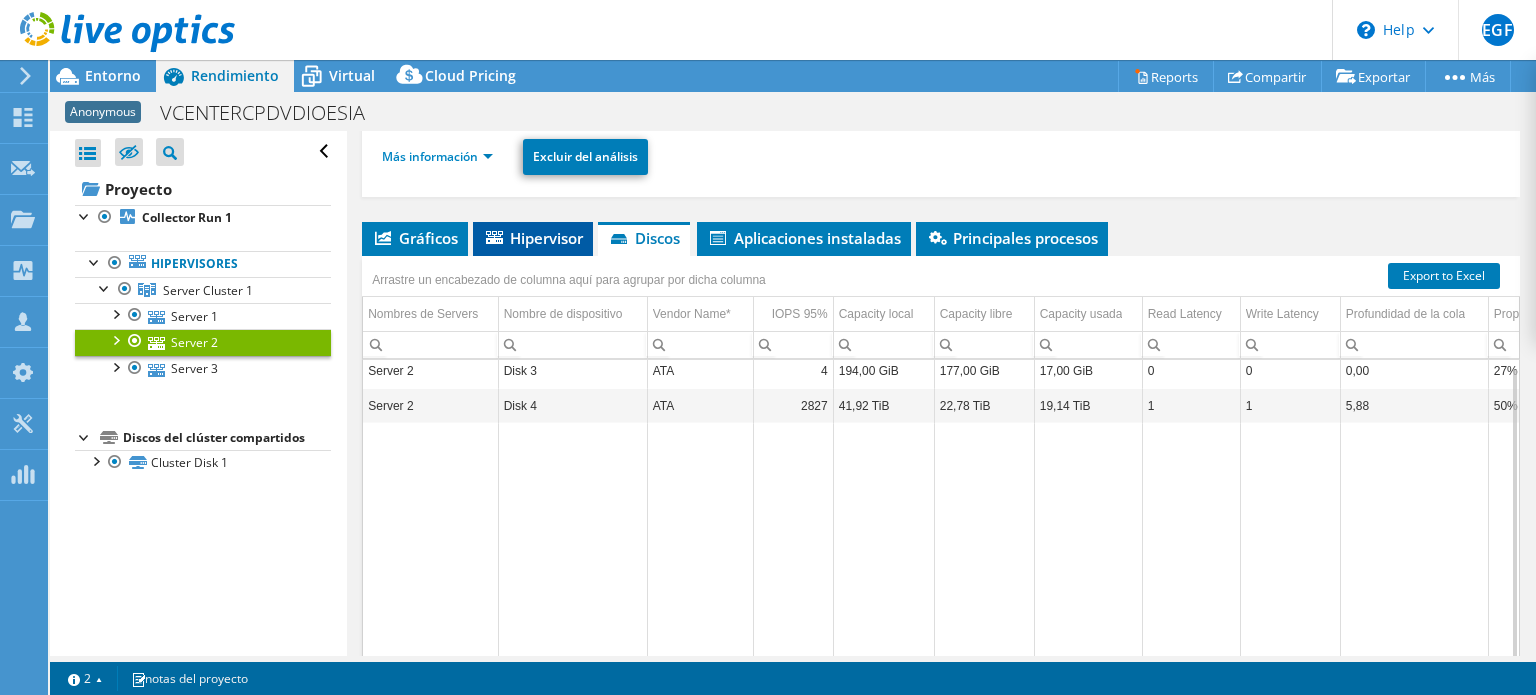 click on "Hipervisor" at bounding box center (533, 239) 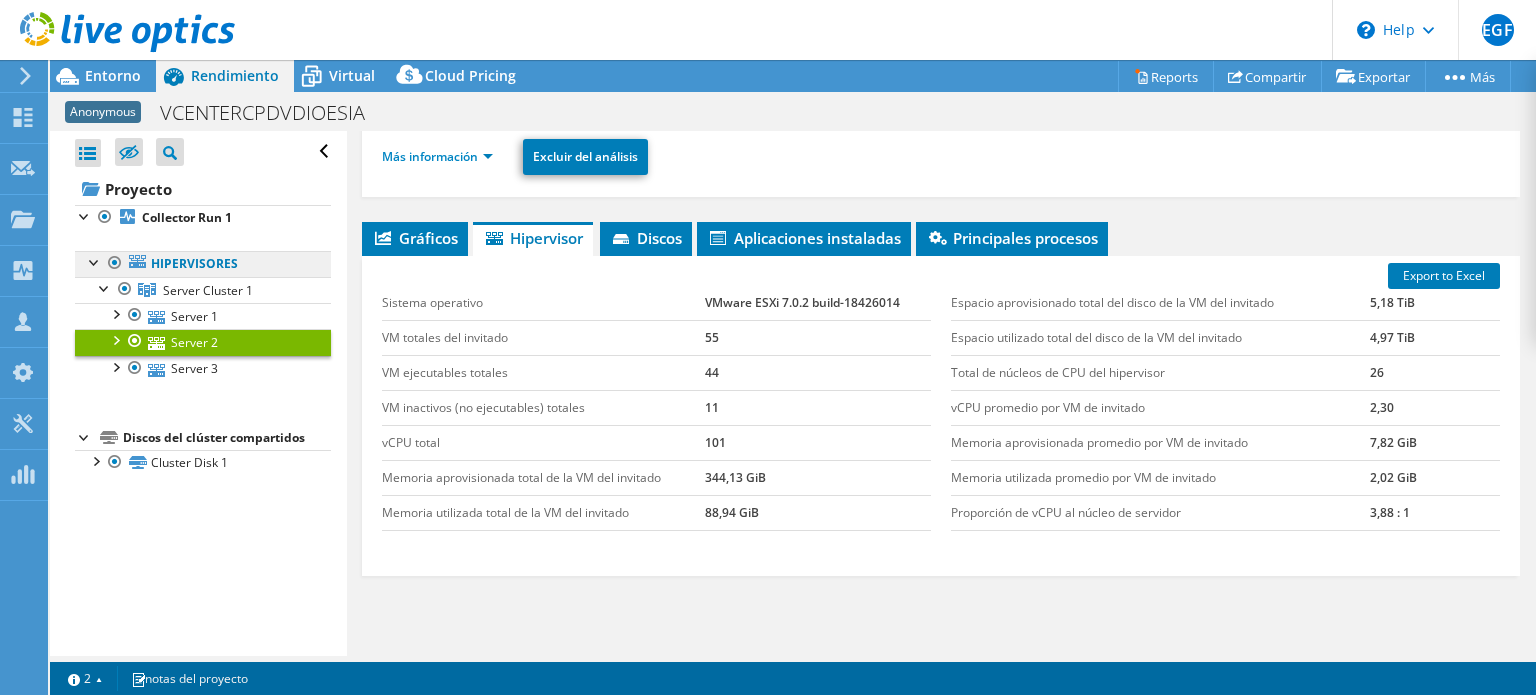 click on "Hipervisores" at bounding box center (203, 264) 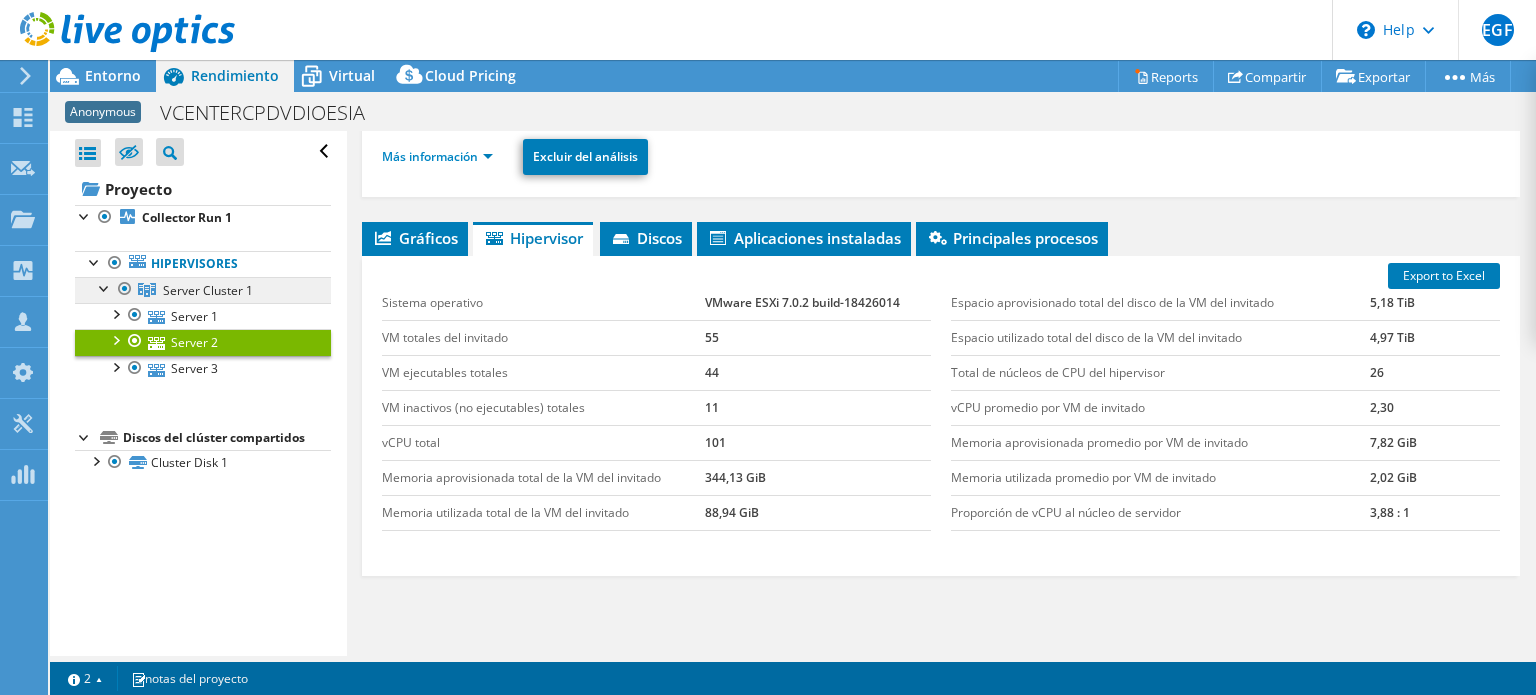 click on "Server Cluster 1" at bounding box center [203, 290] 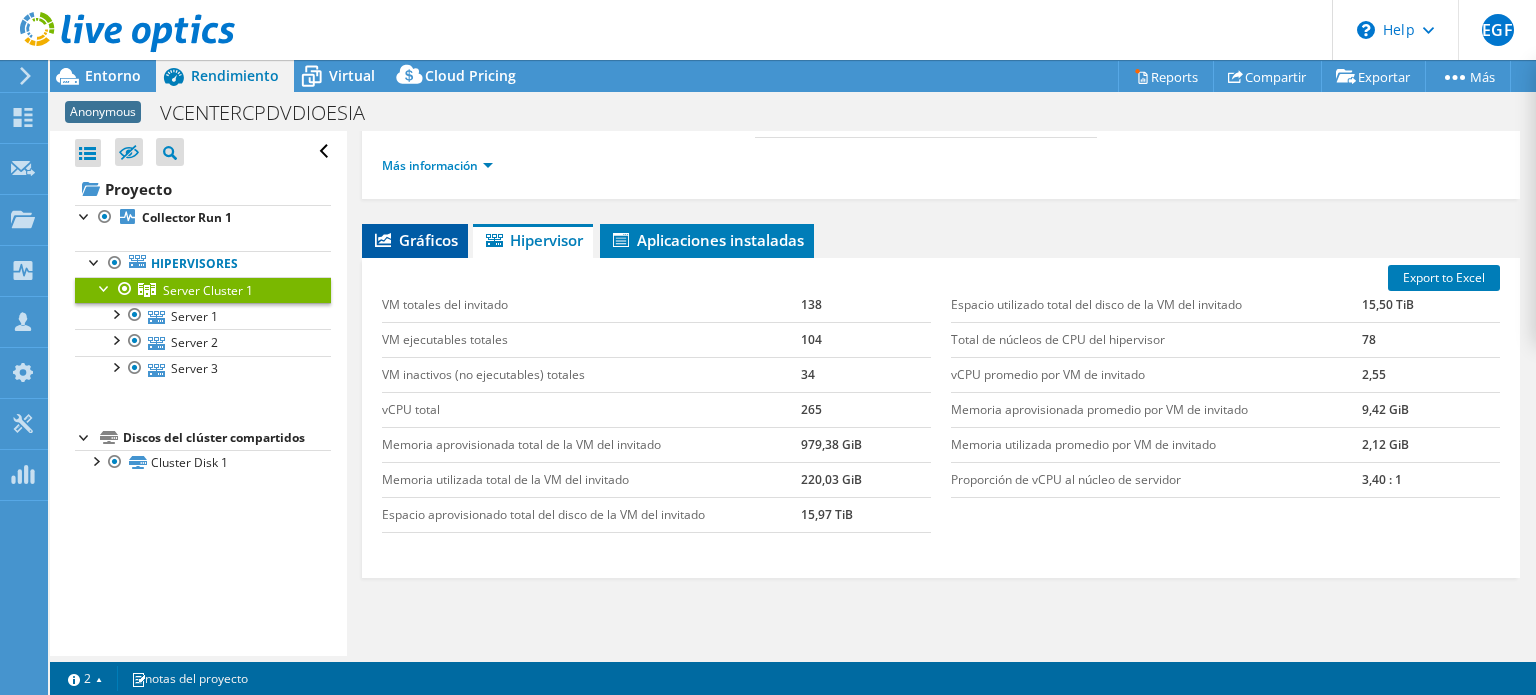 click on "Gráficos" at bounding box center [415, 240] 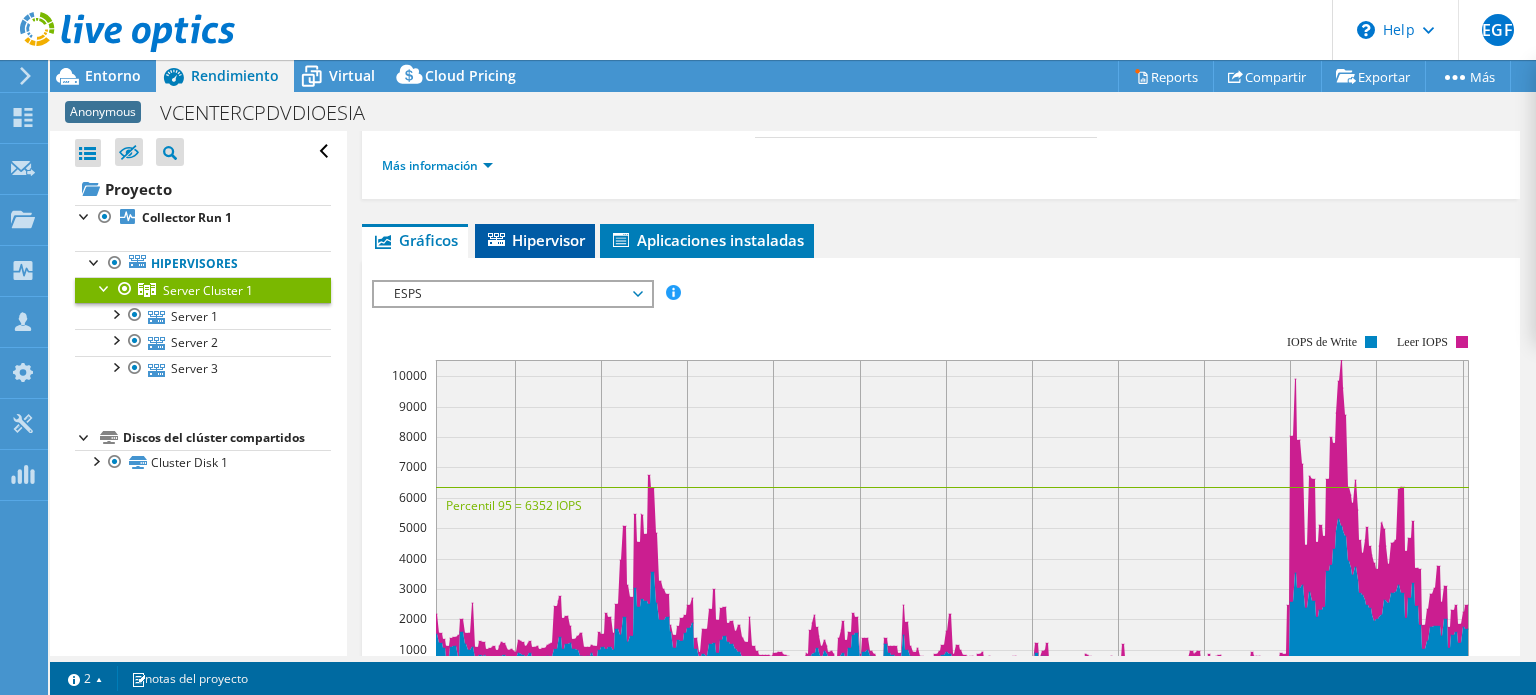 click on "Hipervisor" at bounding box center [525, 234] 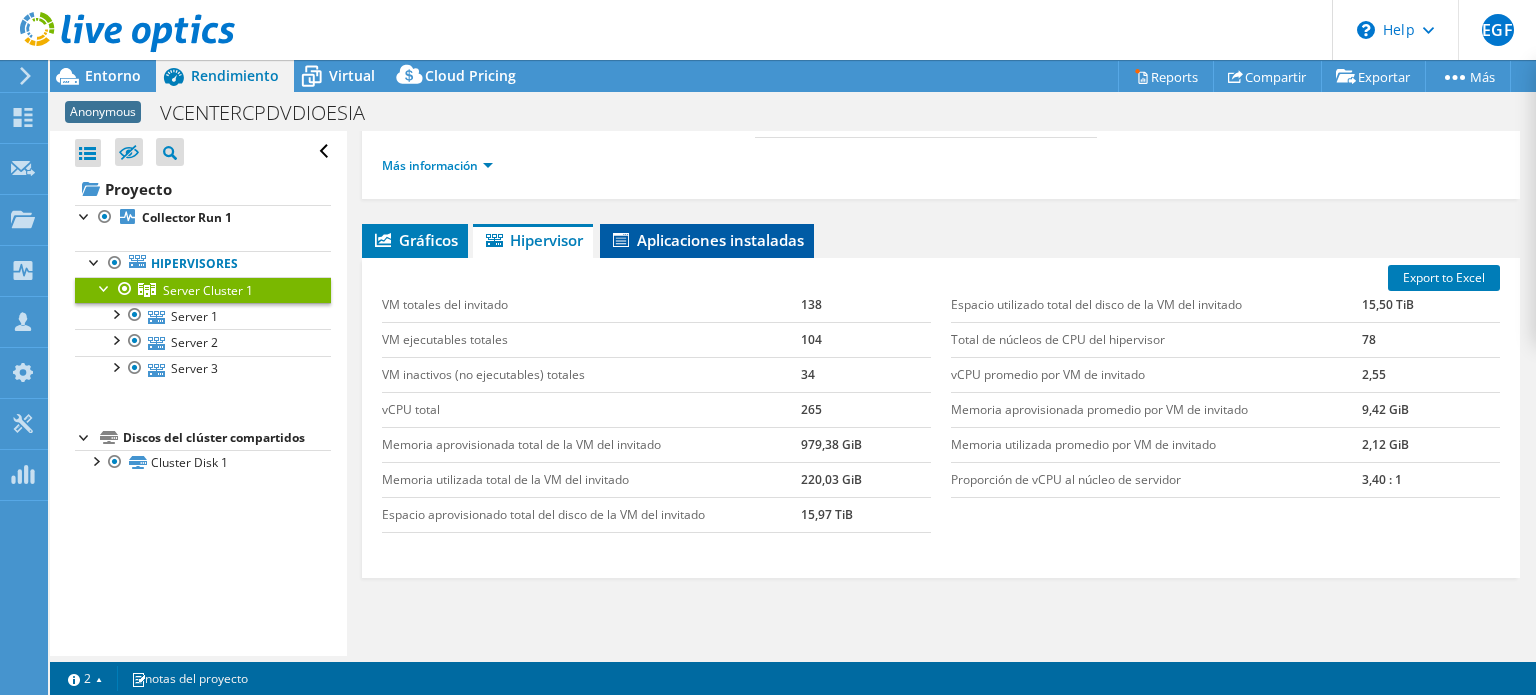 click on "Aplicaciones instaladas" at bounding box center [707, 240] 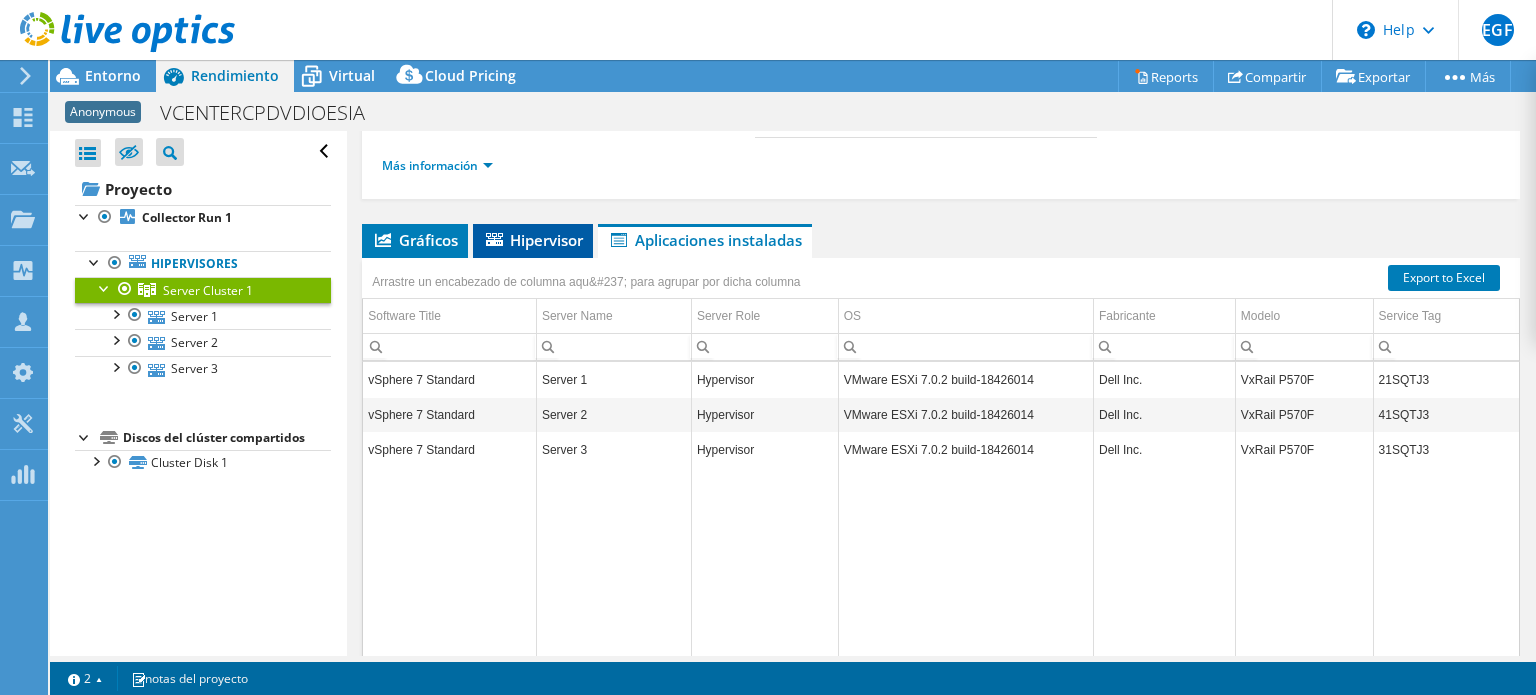 click on "Hipervisor" at bounding box center [523, 234] 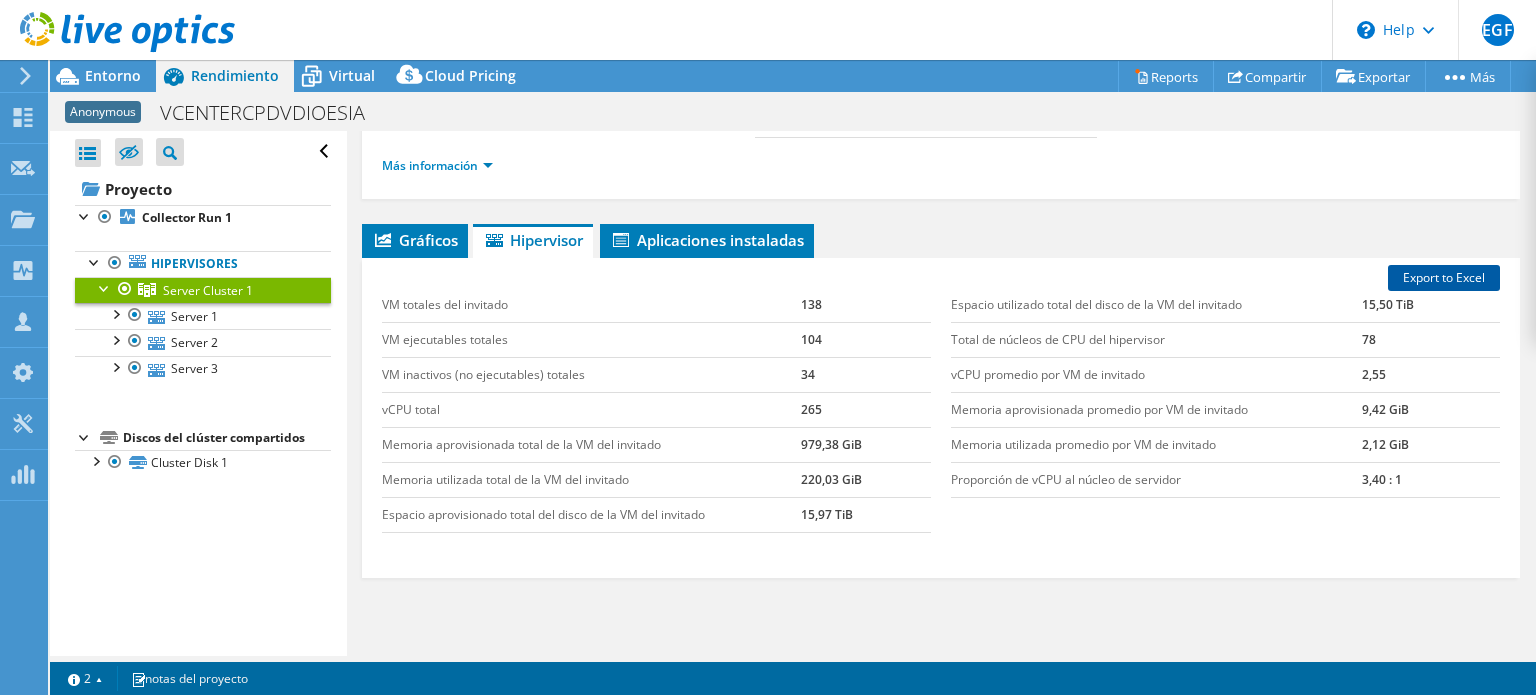 click on "Export to Excel" at bounding box center [1444, 278] 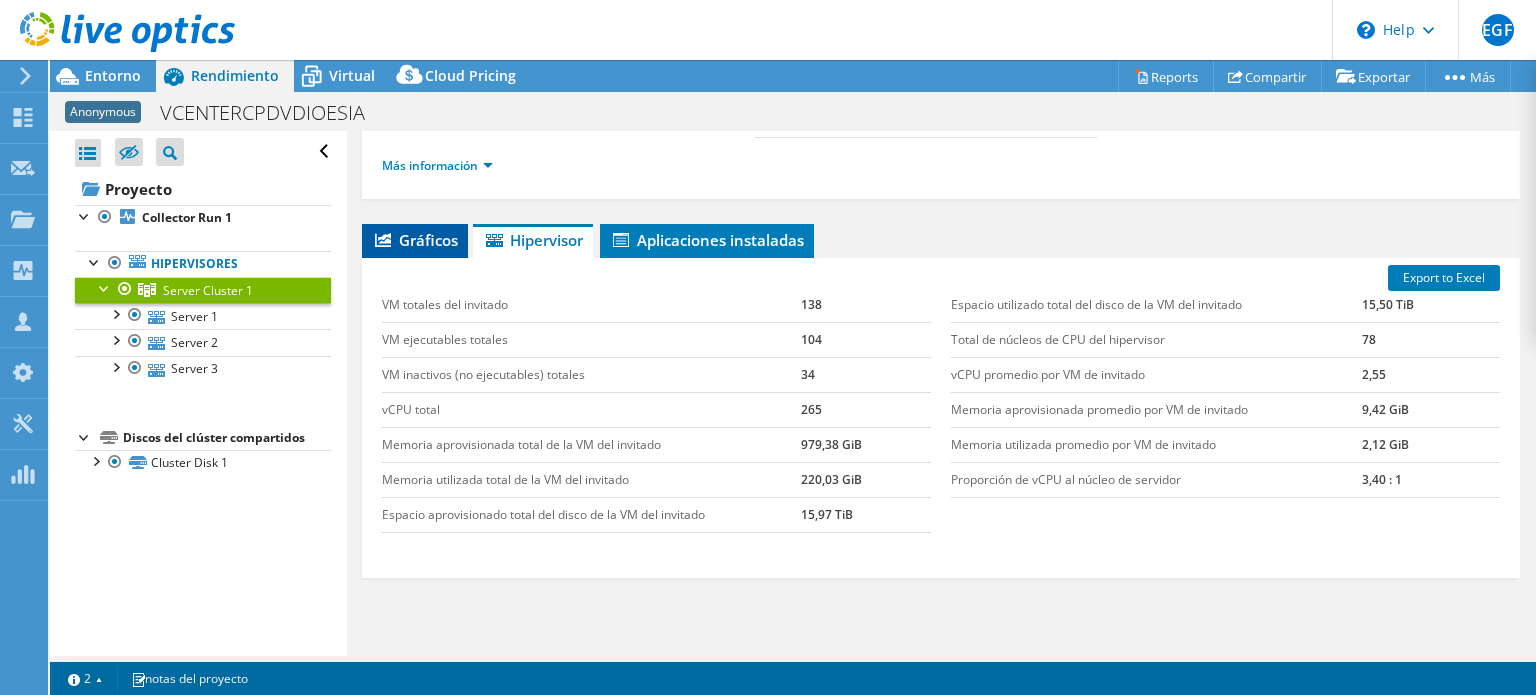 click on "Gráficos" at bounding box center [415, 240] 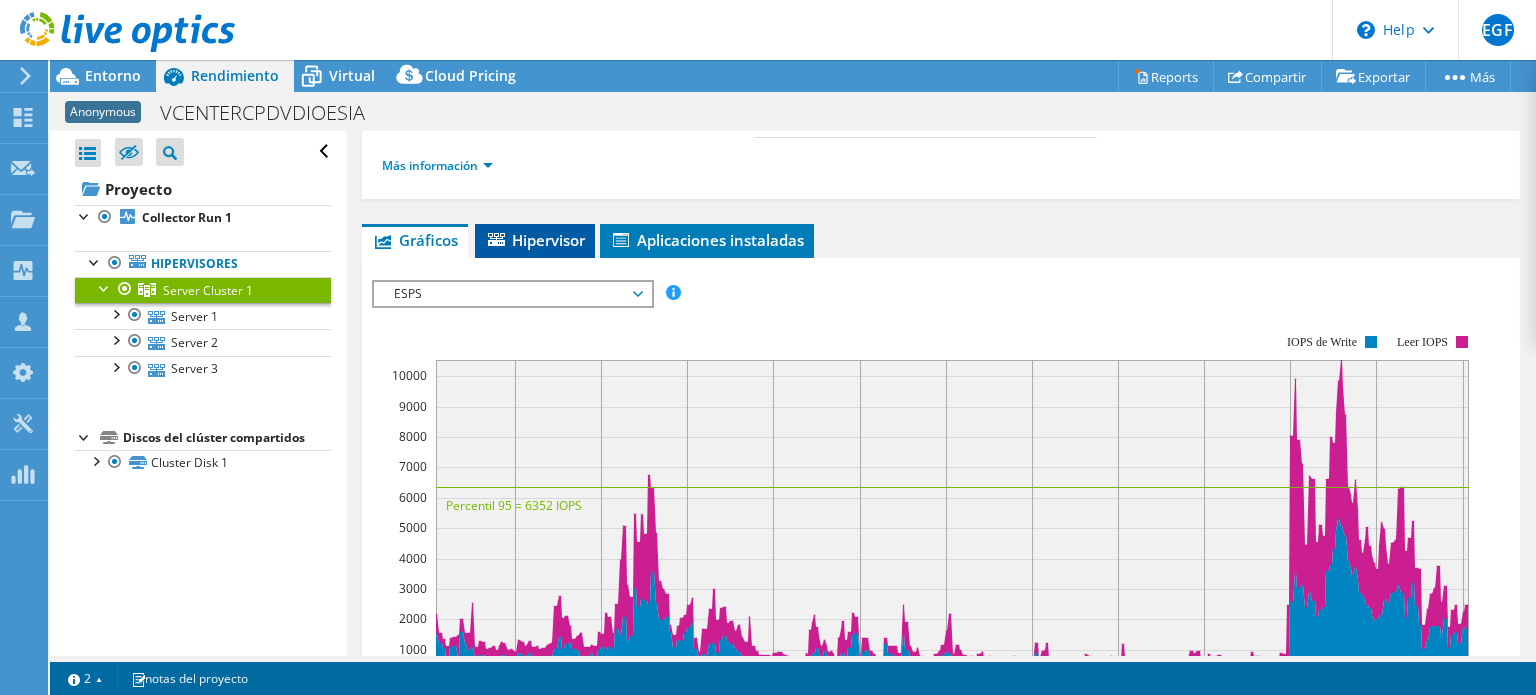 click at bounding box center [495, 239] 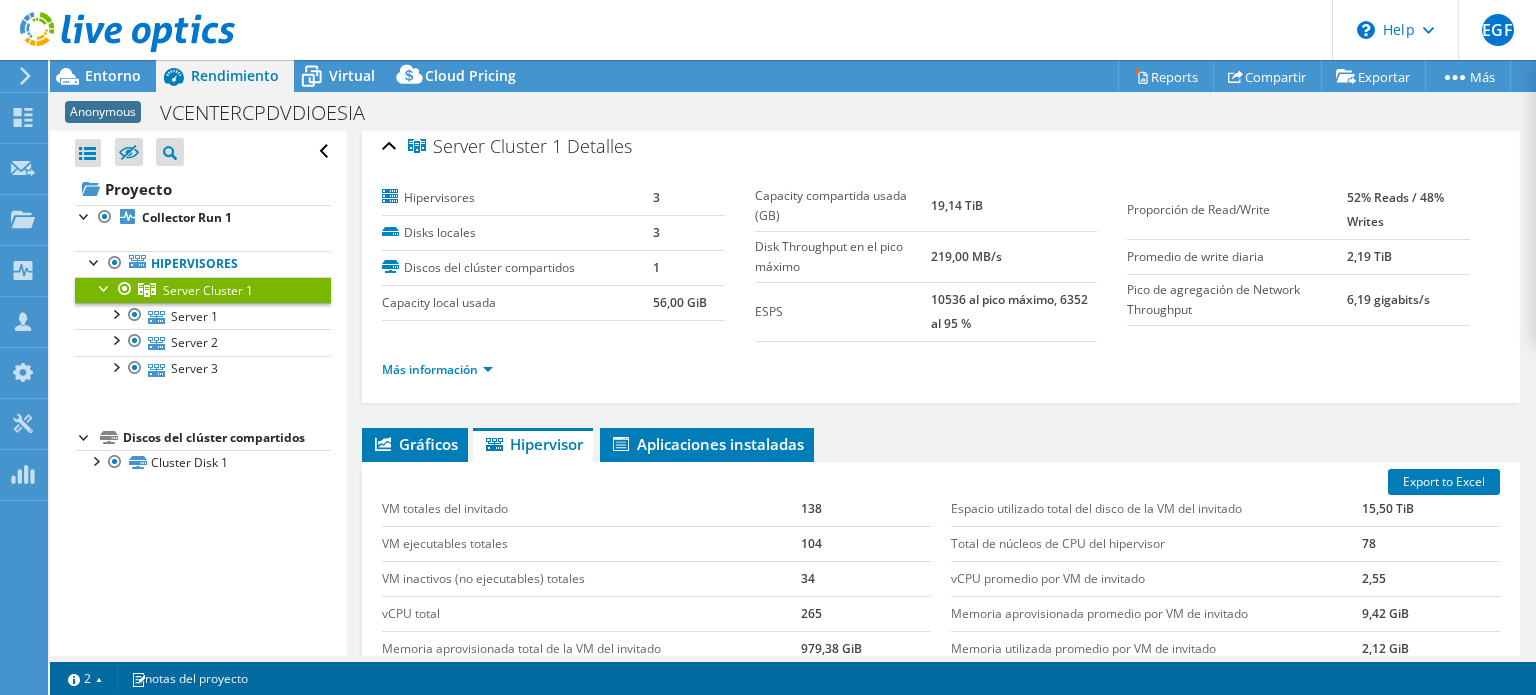 scroll, scrollTop: 0, scrollLeft: 0, axis: both 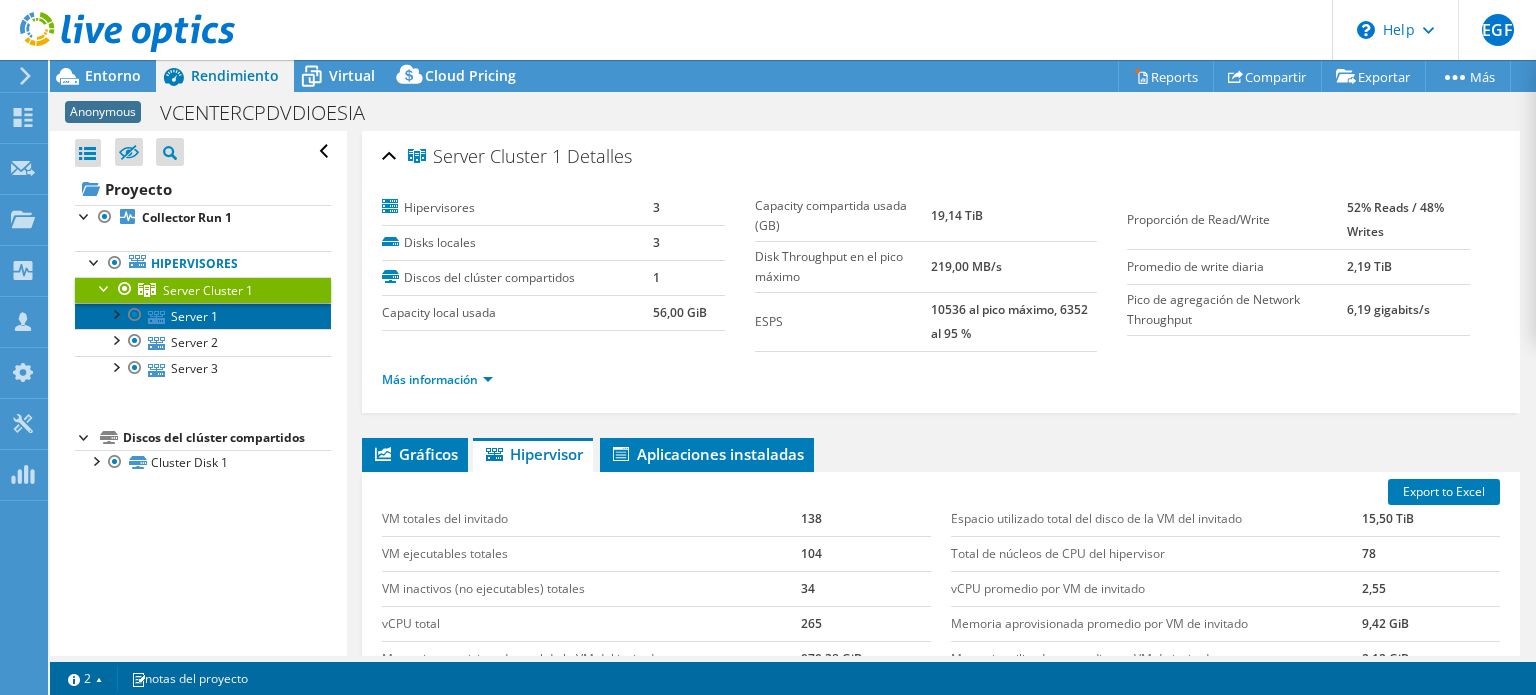 click on "Server 1" at bounding box center (203, 316) 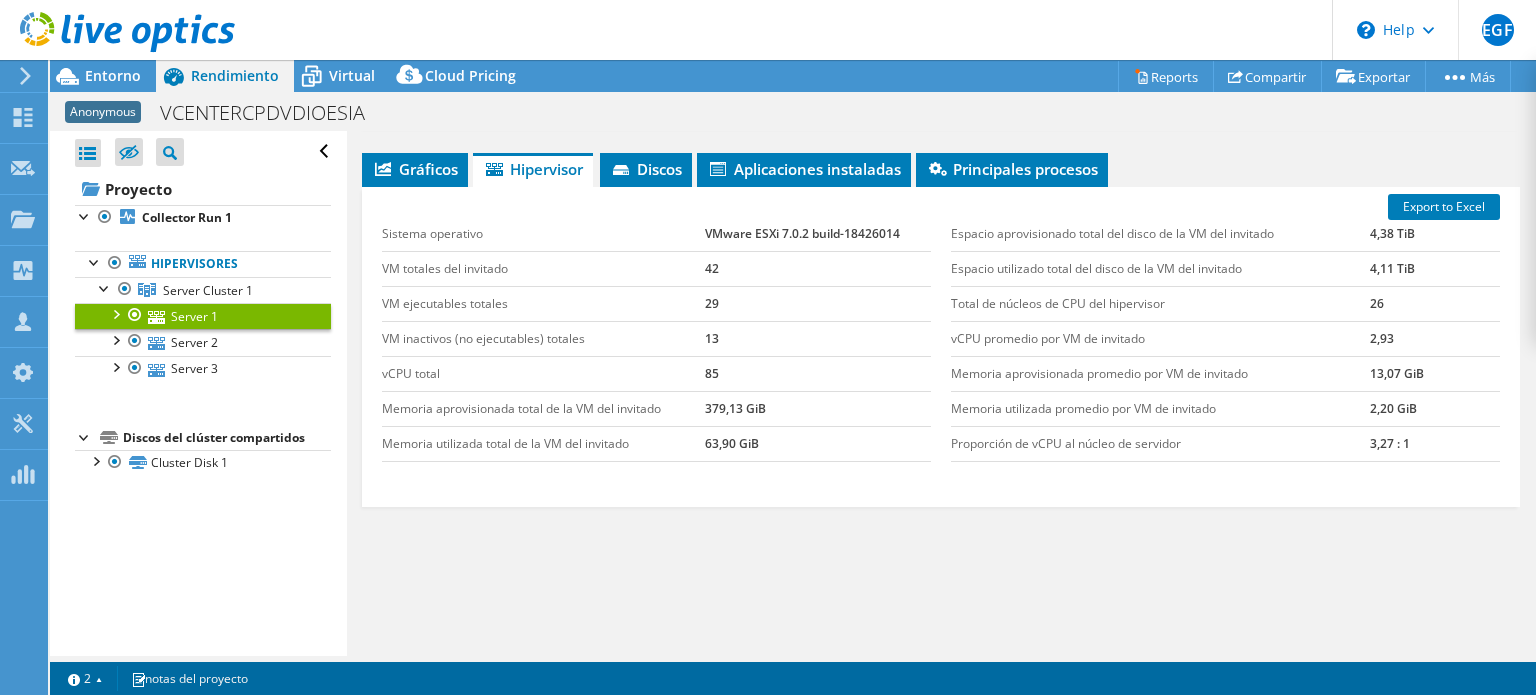 scroll, scrollTop: 300, scrollLeft: 0, axis: vertical 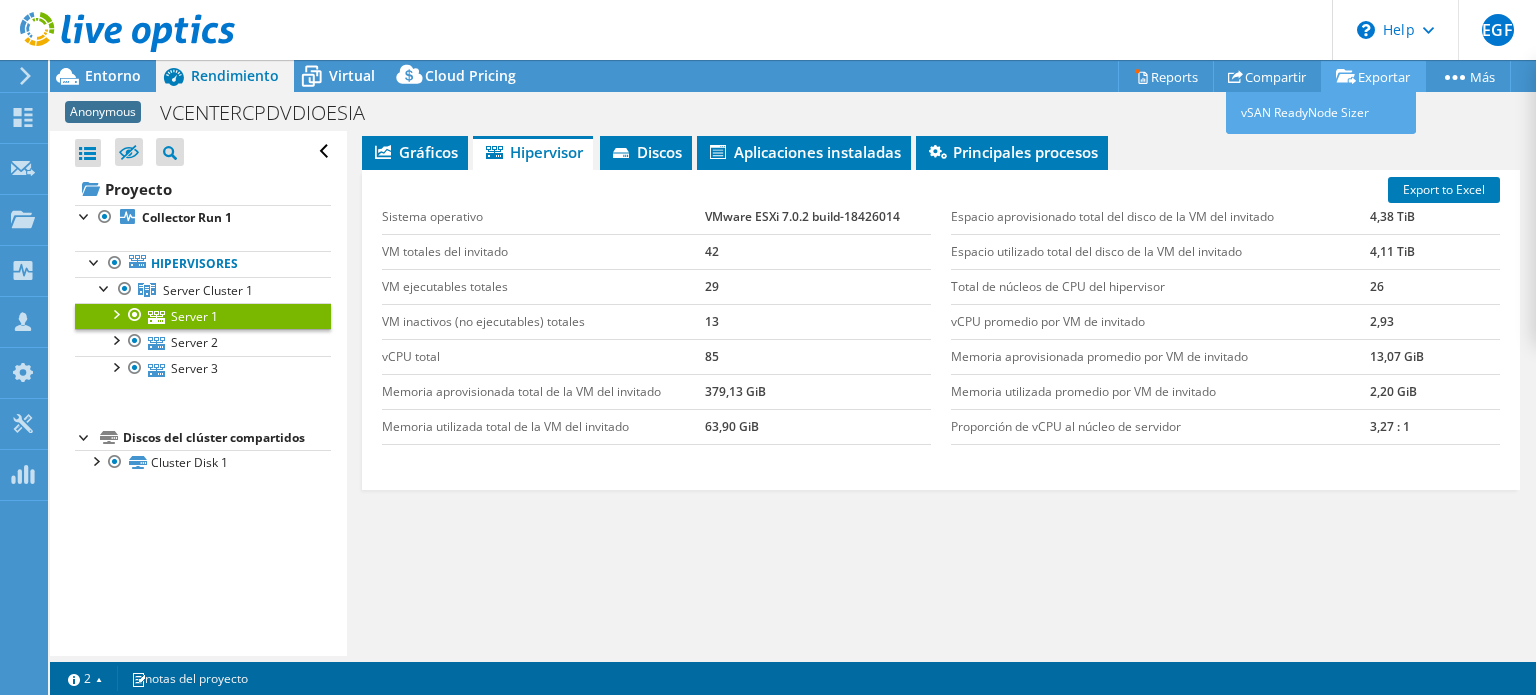 click on "Exportar" at bounding box center (1373, 76) 